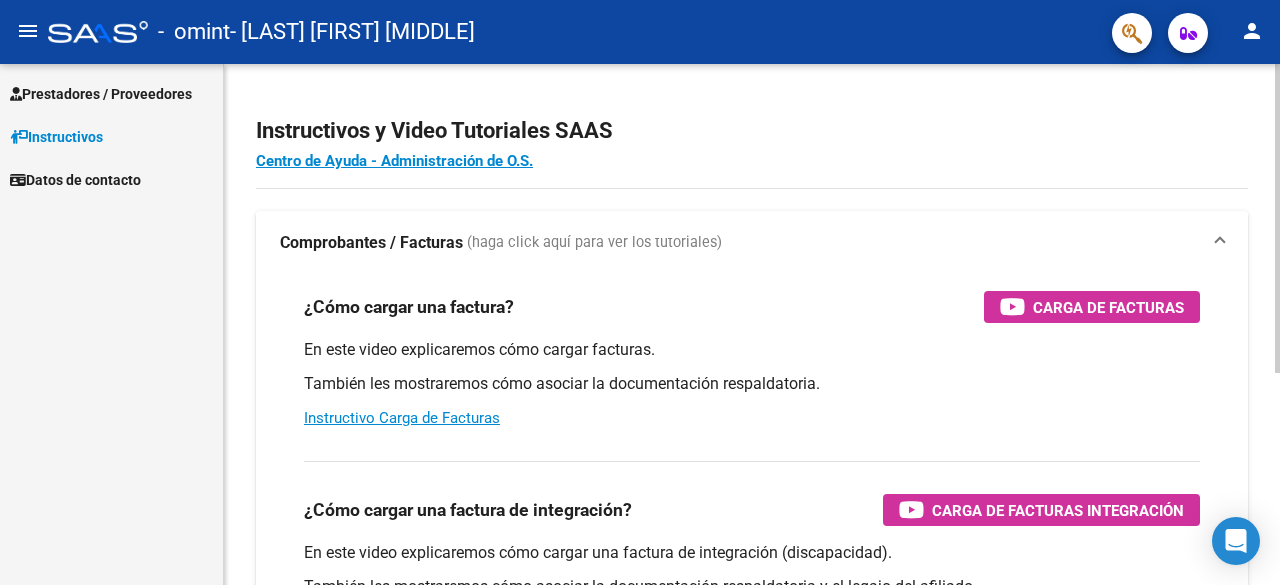 scroll, scrollTop: 0, scrollLeft: 0, axis: both 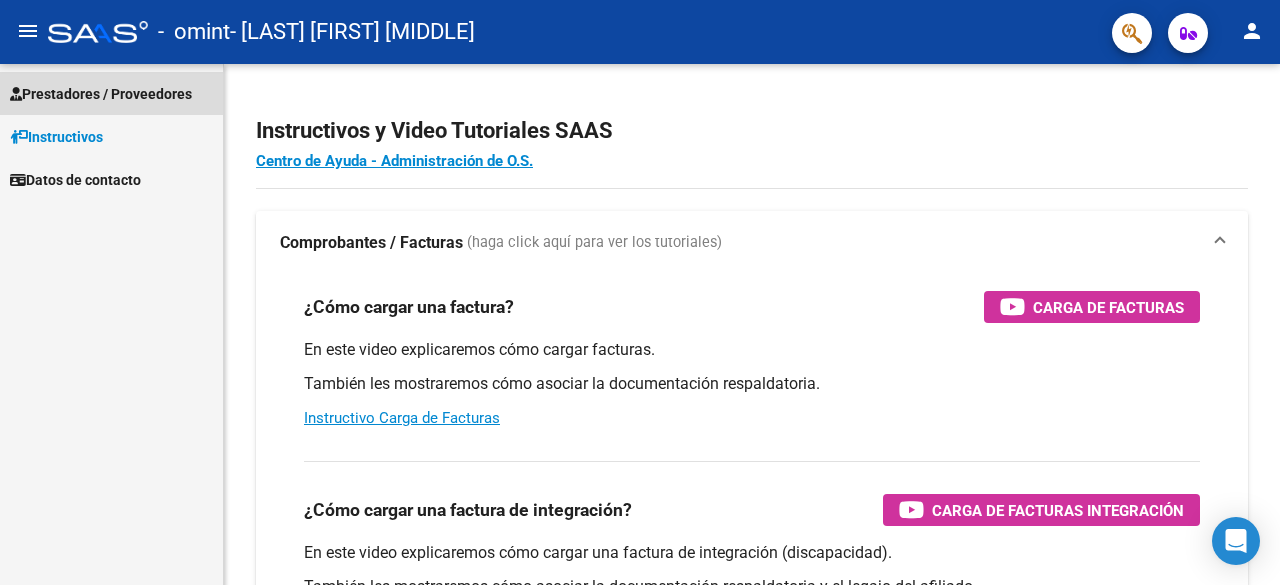 click on "Prestadores / Proveedores" at bounding box center (101, 94) 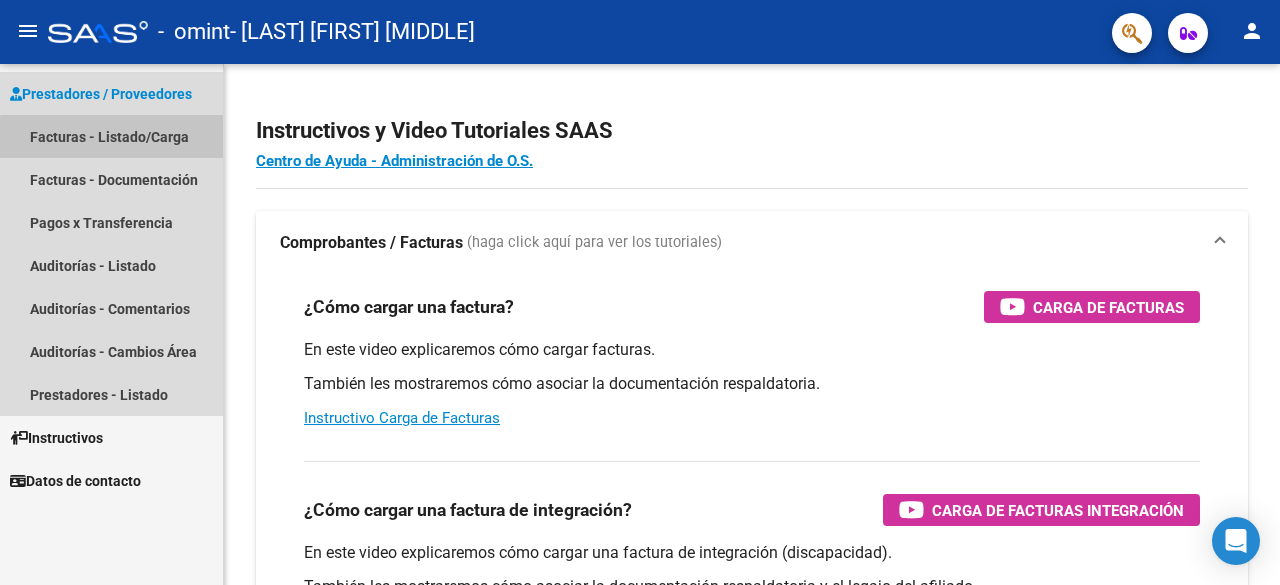 click on "Facturas - Listado/Carga" at bounding box center [111, 136] 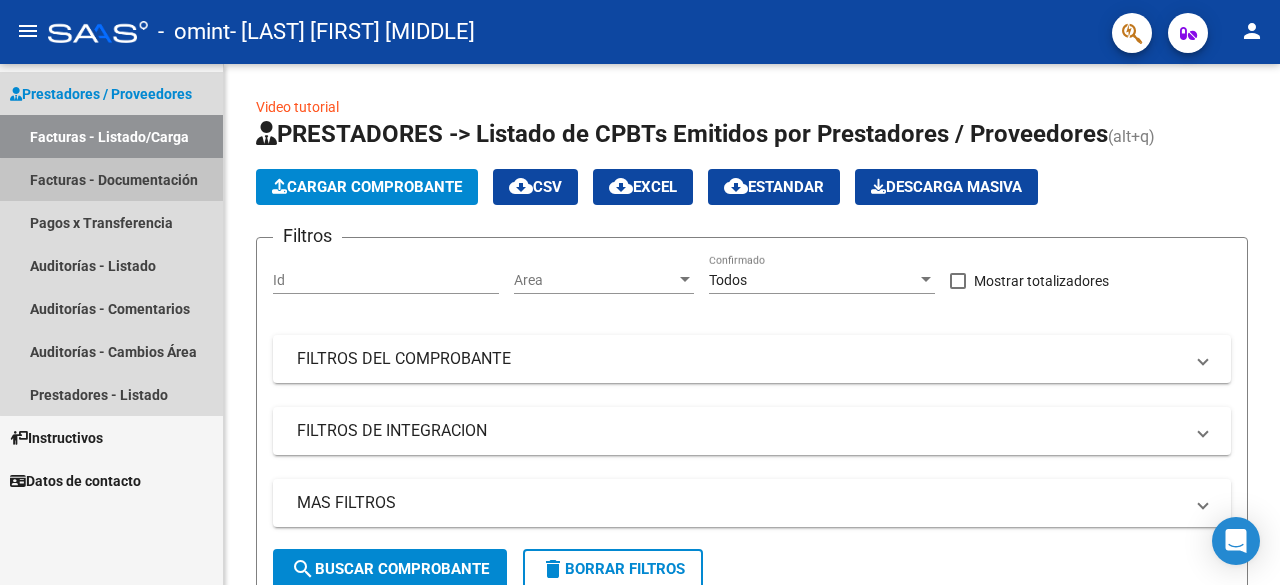 click on "Facturas - Documentación" at bounding box center [111, 179] 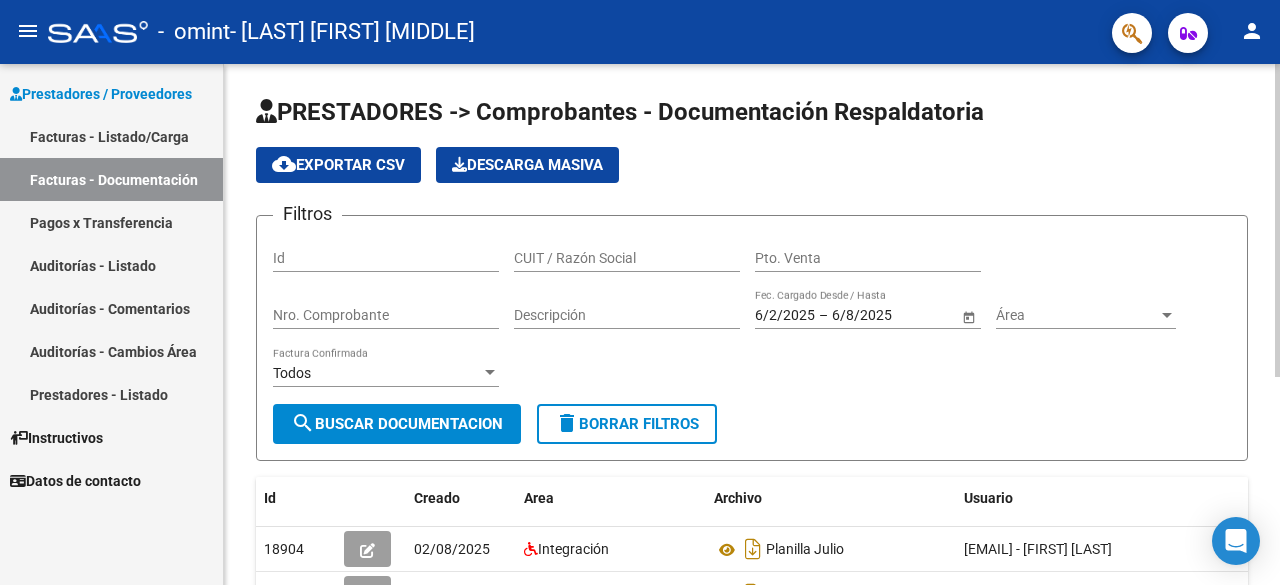 click on "PRESTADORES -> Comprobantes - Documentación Respaldatoria cloud_download  Exportar CSV   Descarga Masiva
Filtros Id CUIT / Razón Social Pto. Venta Nro. Comprobante Descripción [DATE] [DATE] – [DATE] [DATE] Fec. Cargado Desde / Hasta Área Área Todos Factura Confirmada search  Buscar Documentacion  delete  Borrar Filtros  Id Creado Area Archivo Usuario Acción [NUMBER]
[DATE] Integración Planilla [MONTH]  [EMAIL] -   [FIRST] [LAST]  [NUMBER]
[DATE] Integración Planilla De Asistencia [MONTH]  [EMAIL] -   [FIRST] [LAST]  [NUMBER]
[DATE] Integración Planilla De Asistencia  [EMAIL] -   [FIRST] [LAST]  [NUMBER]
[DATE] Integración Planilla De Asistencia [MONTH]  [EMAIL] -   [FIRST] [LAST]  [NUMBER]
[DATE] Integración Pa [MONTH]  [EMAIL] - [FIRST] [LAST]  [NUMBER]
[DATE] Integración Planilla De Asistencia  [EMAIL] - [FIRST] [LAST]   [NUMBER] total   1" 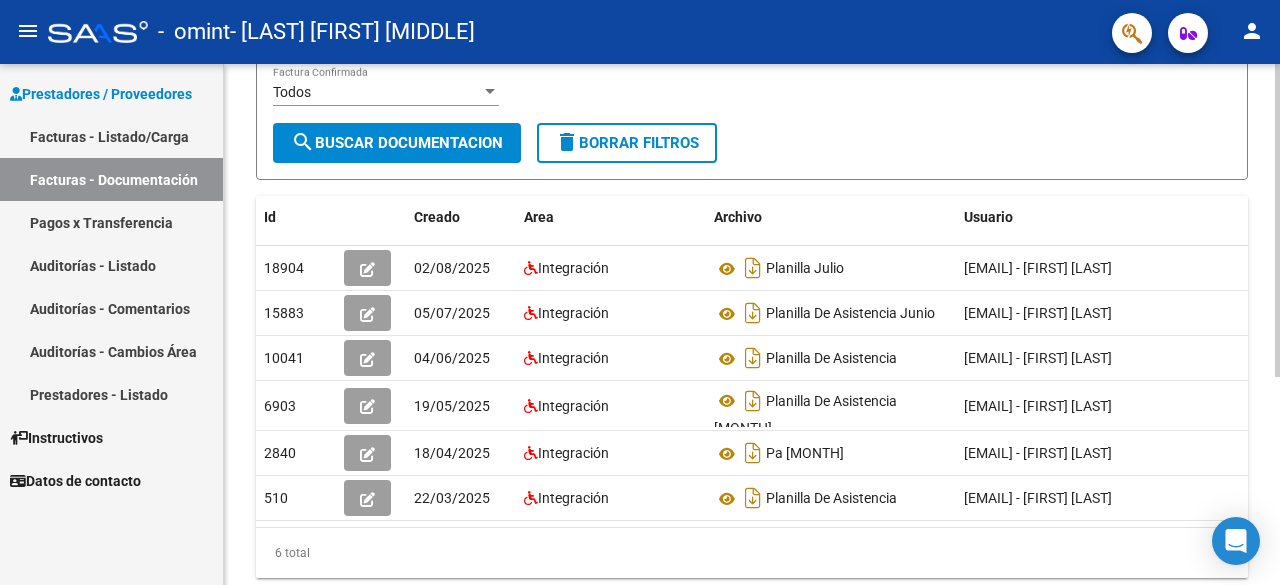 click 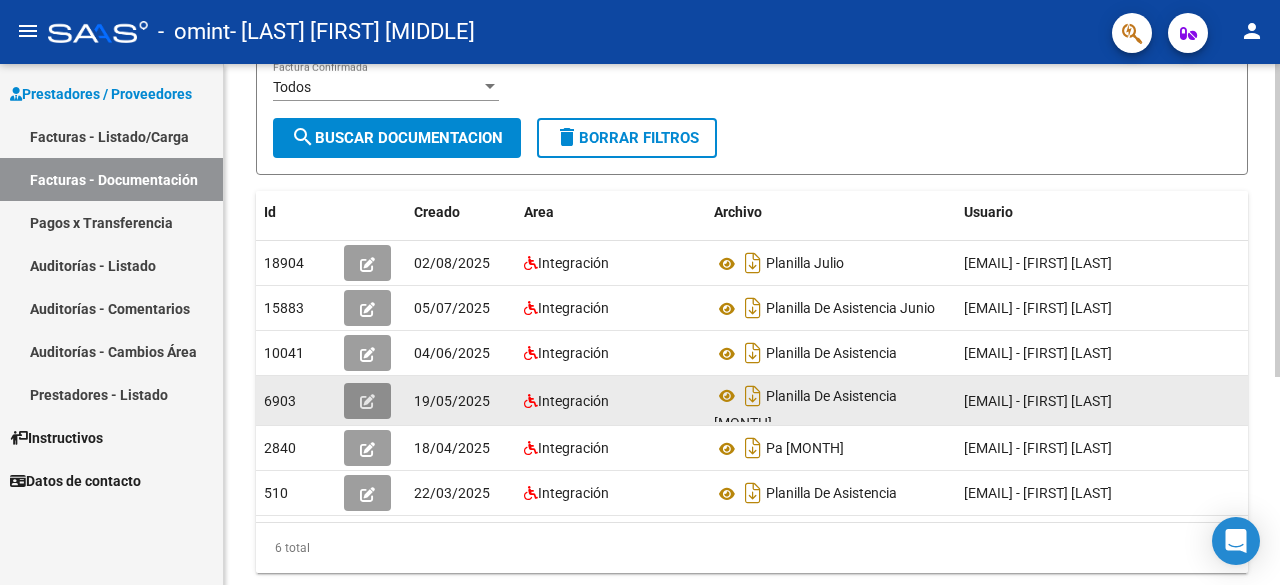 click 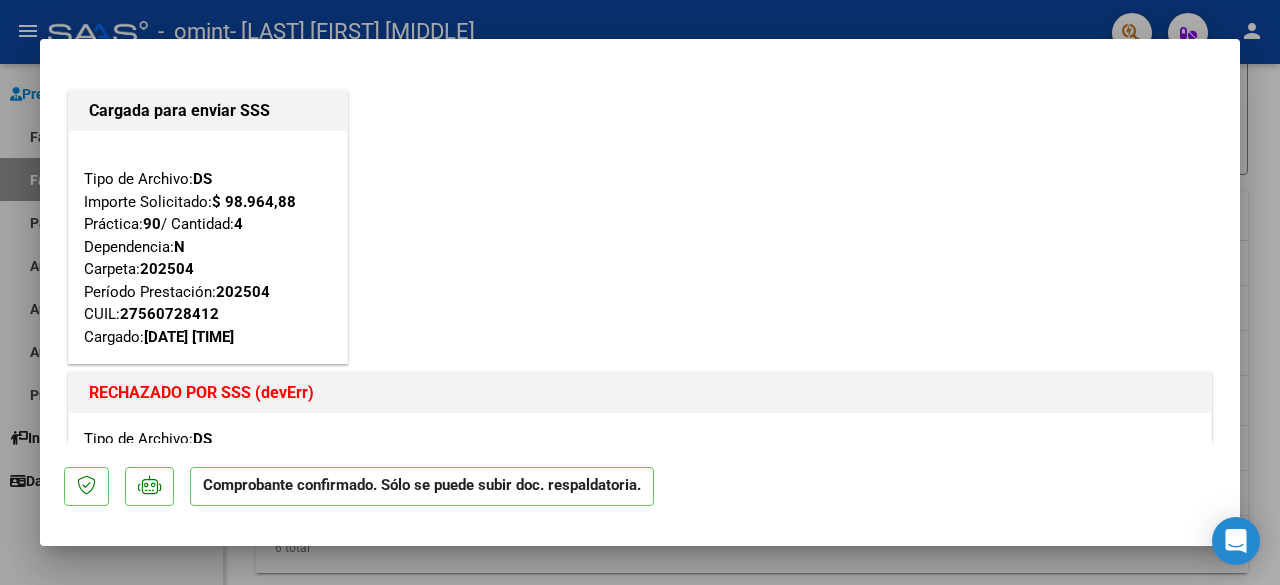 click at bounding box center [640, 292] 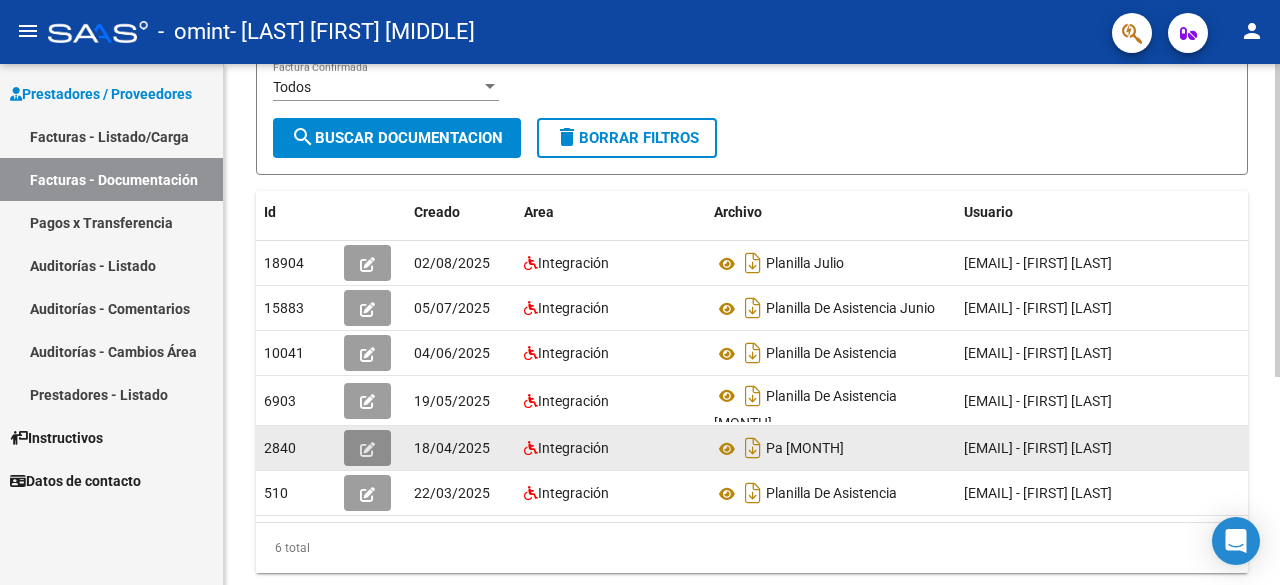 click 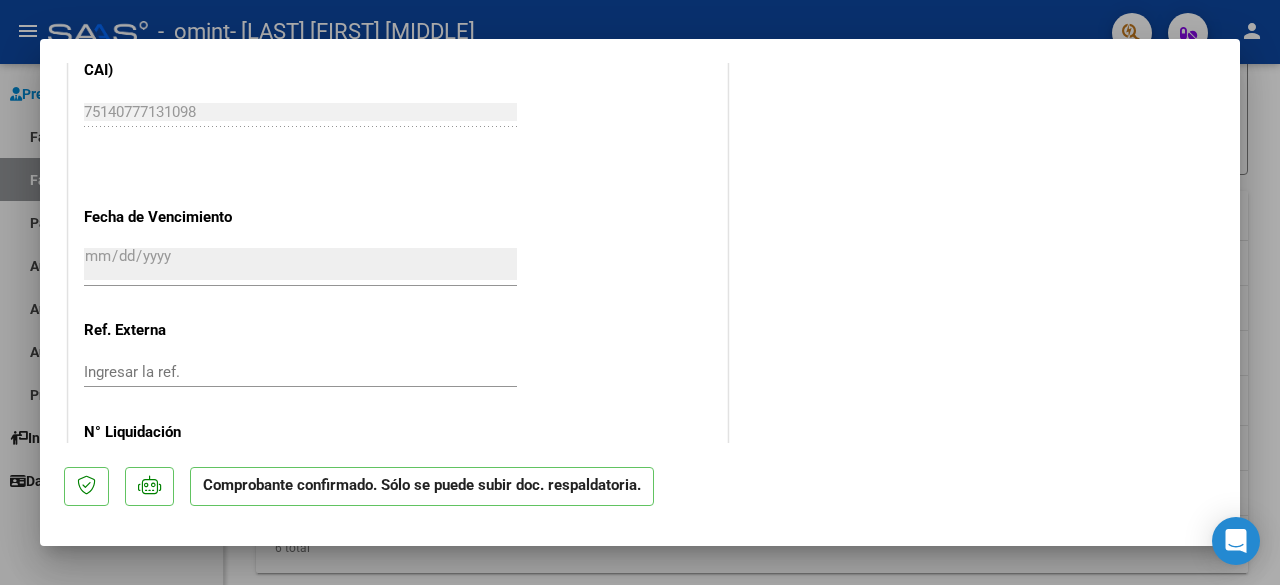 scroll, scrollTop: 0, scrollLeft: 0, axis: both 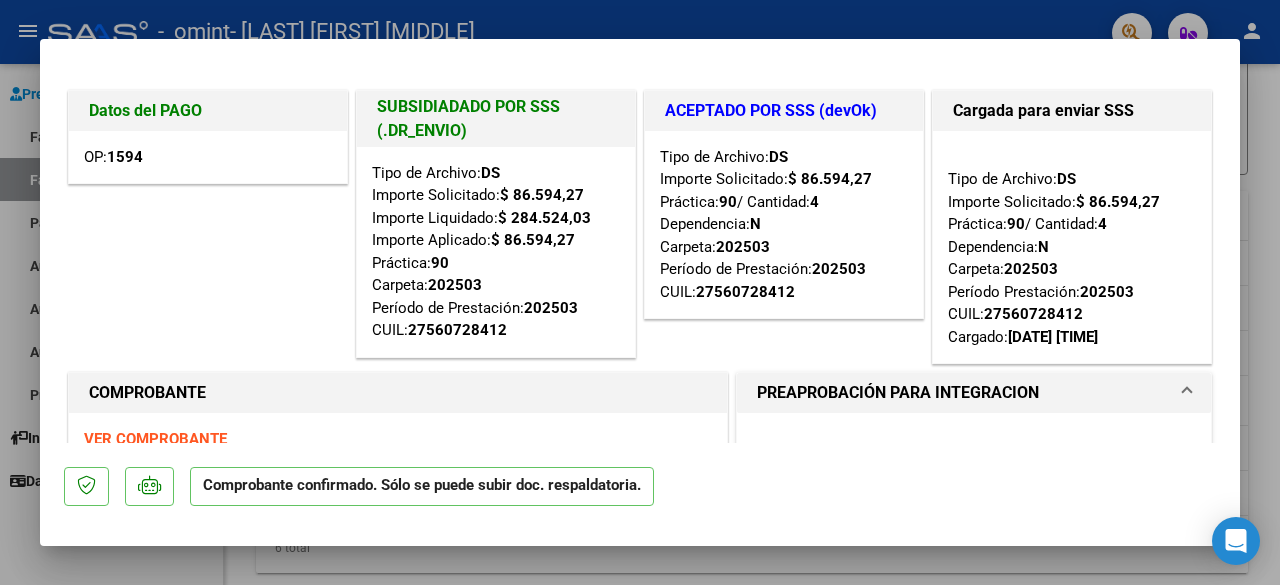 click at bounding box center [640, 292] 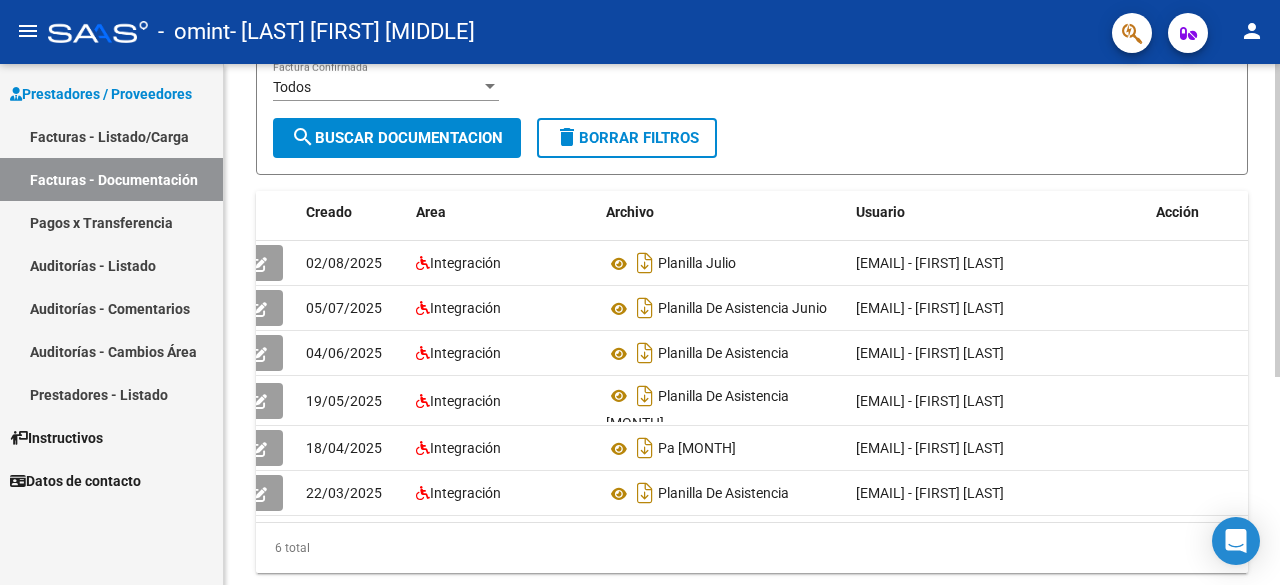 scroll, scrollTop: 0, scrollLeft: 0, axis: both 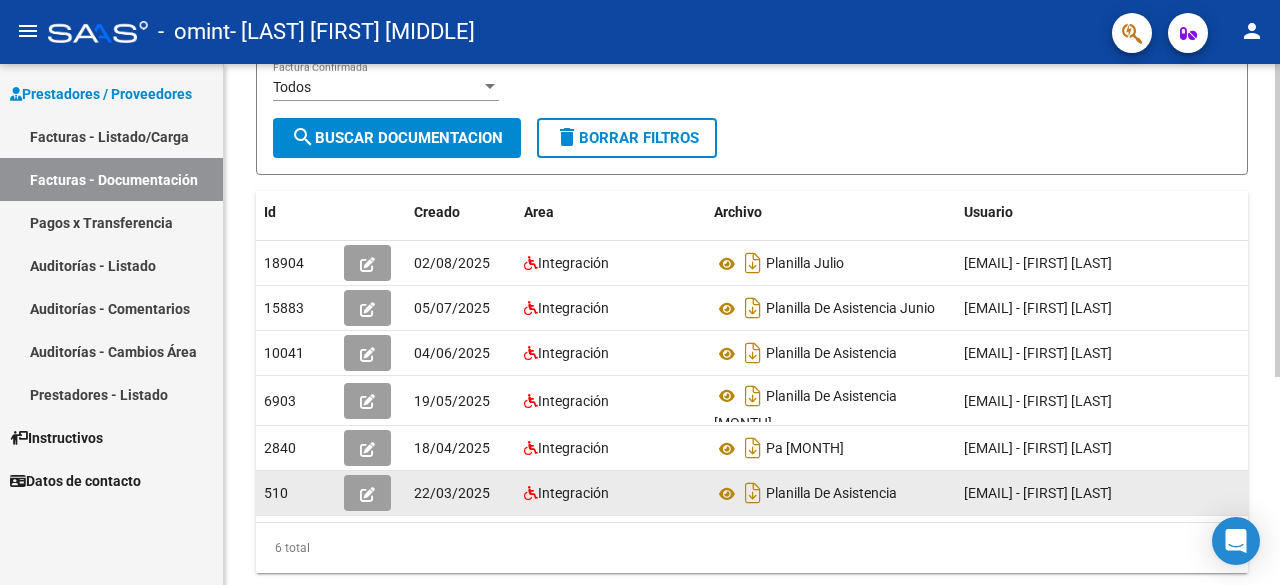 click 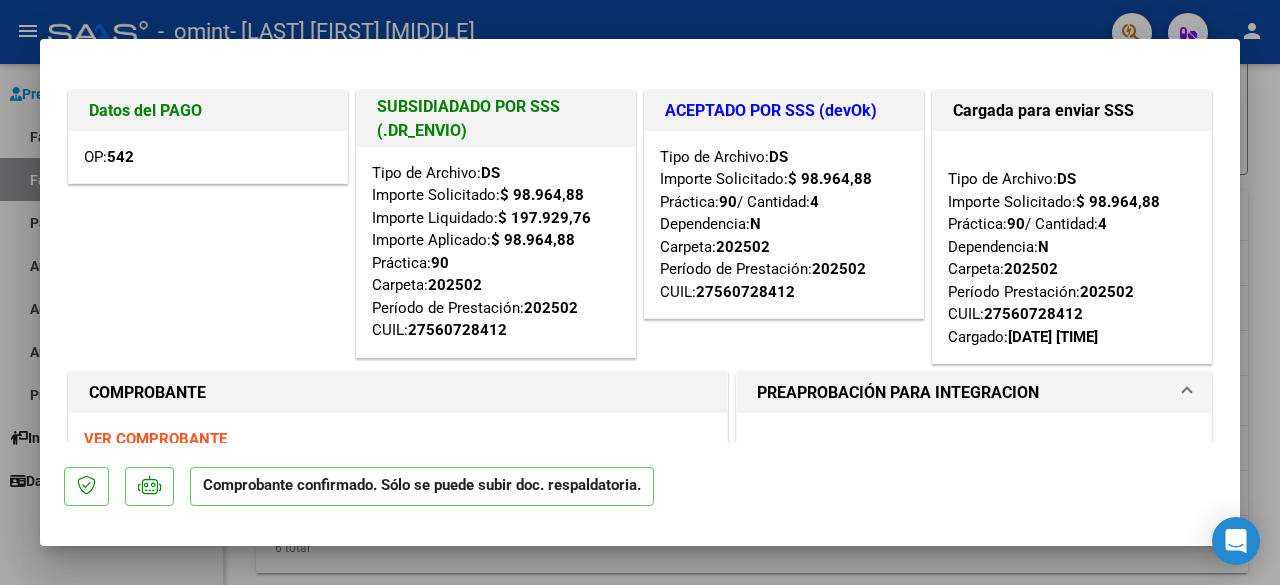 click at bounding box center (640, 292) 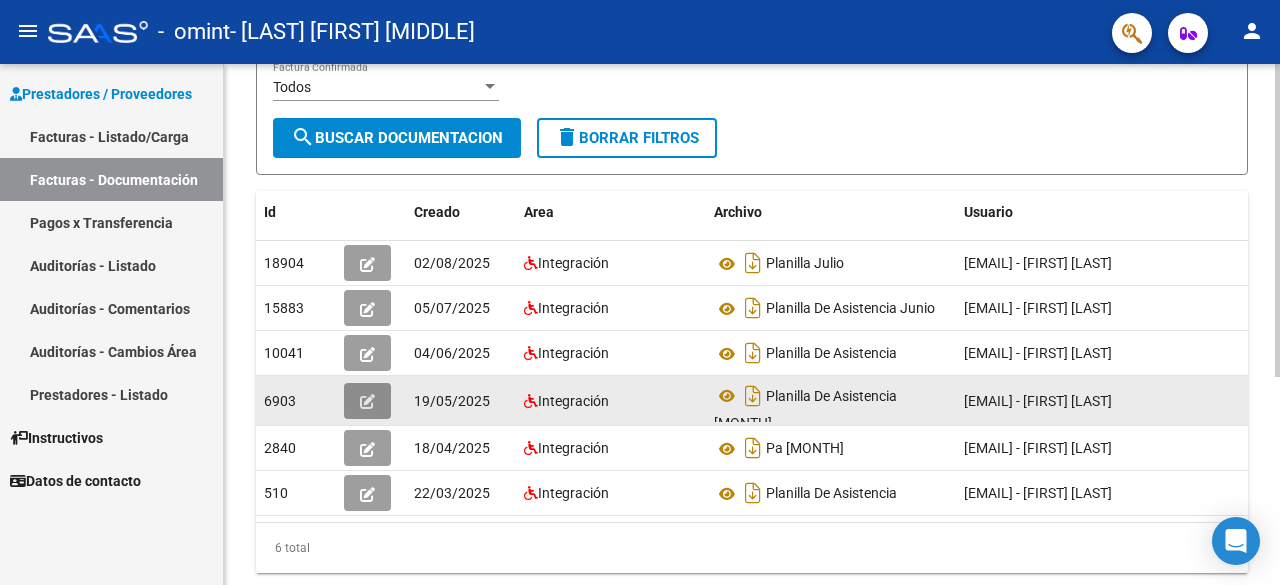 click 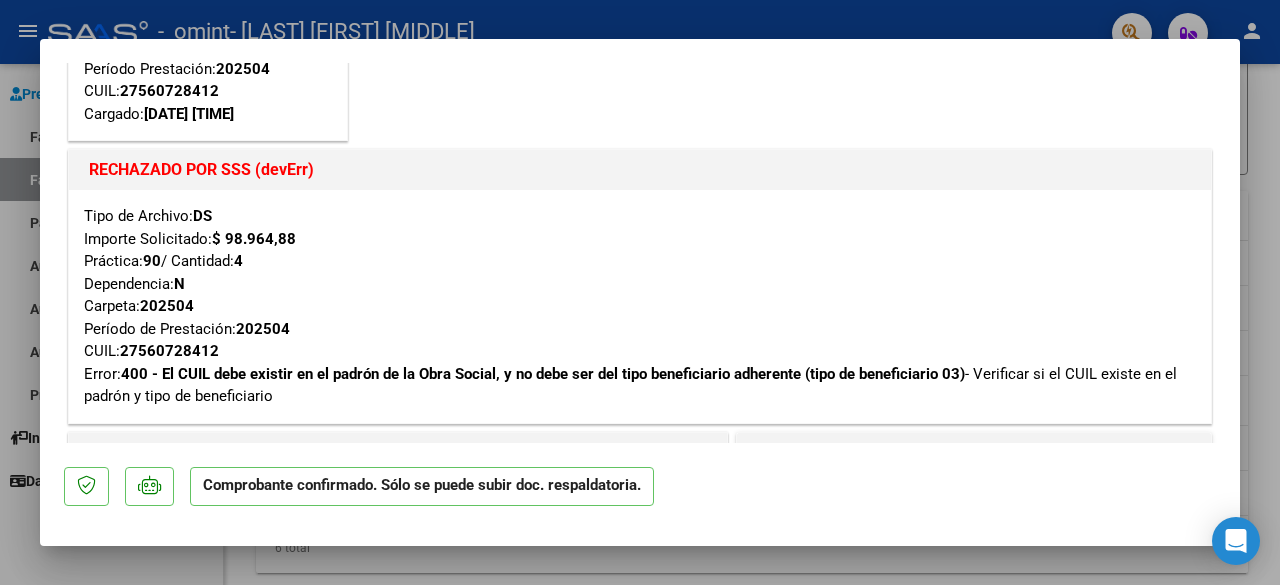 scroll, scrollTop: 512, scrollLeft: 0, axis: vertical 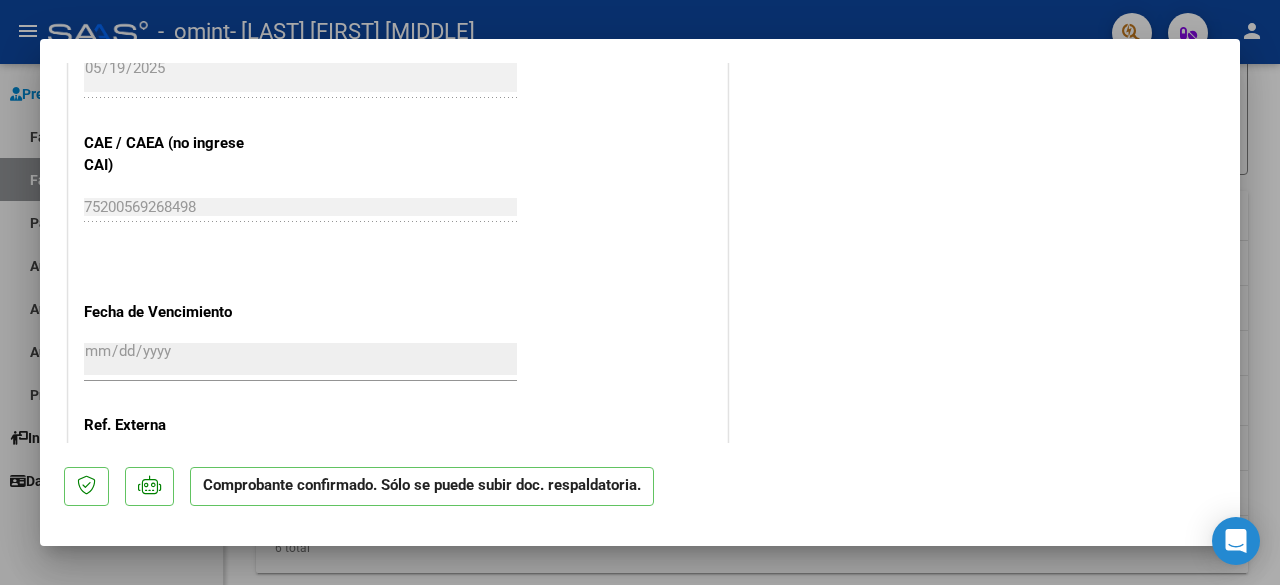 click at bounding box center (640, 292) 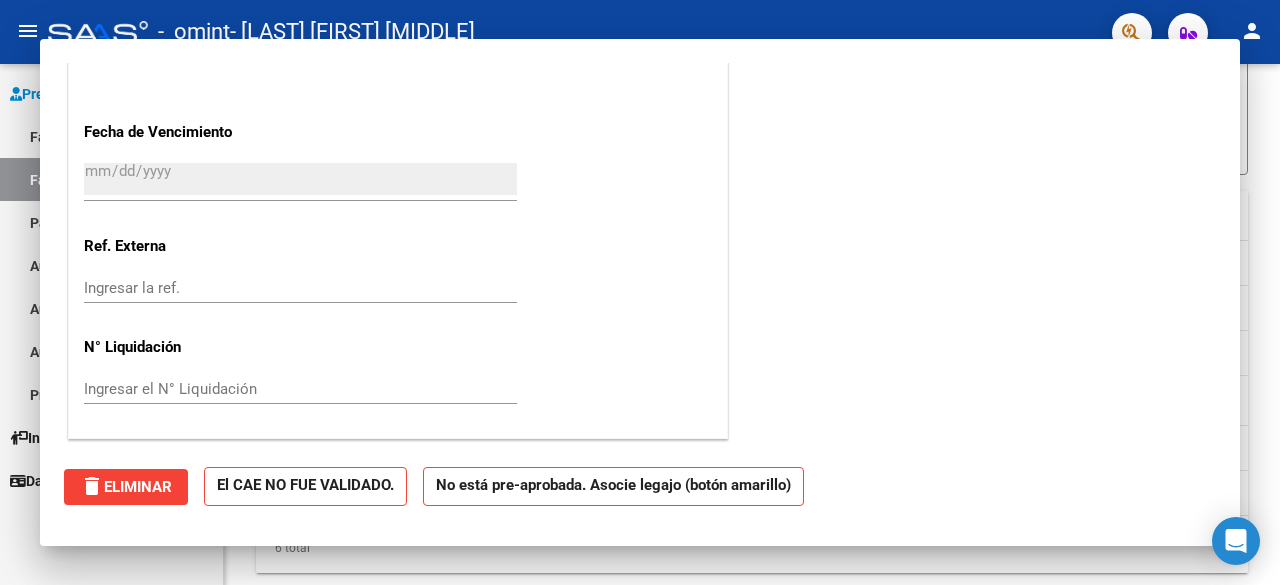 type 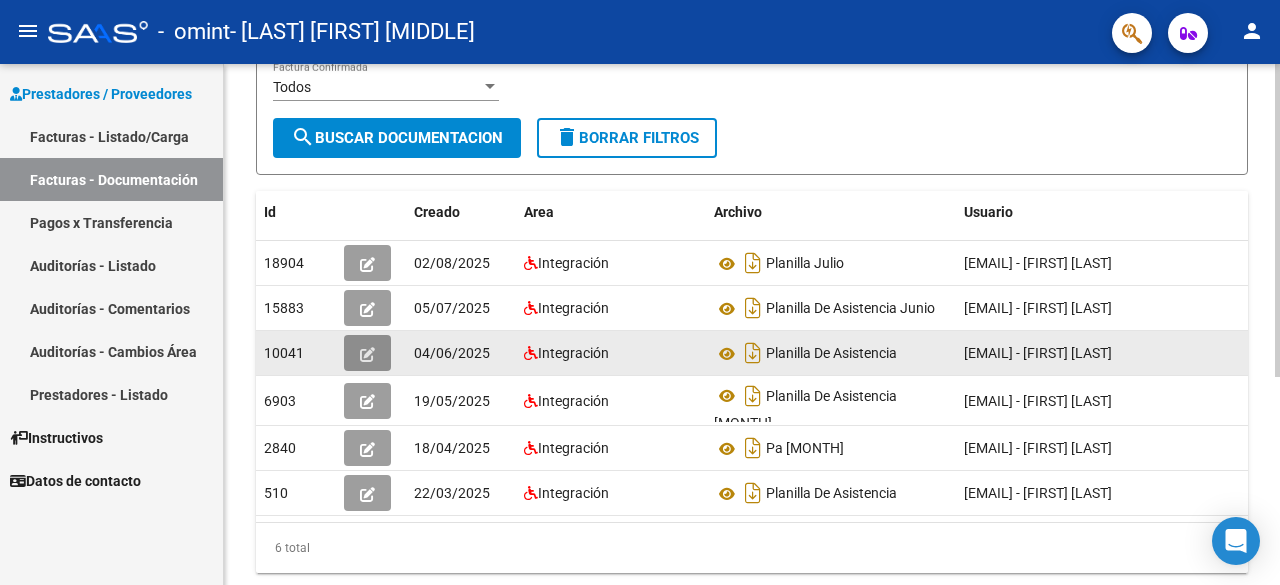click 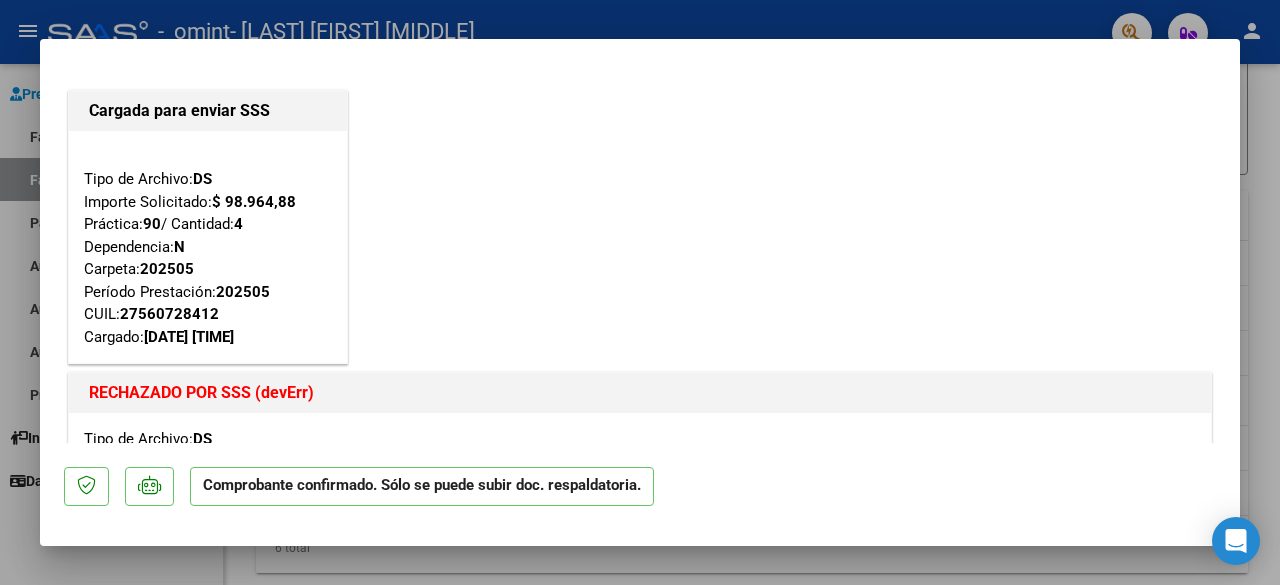 click at bounding box center [640, 292] 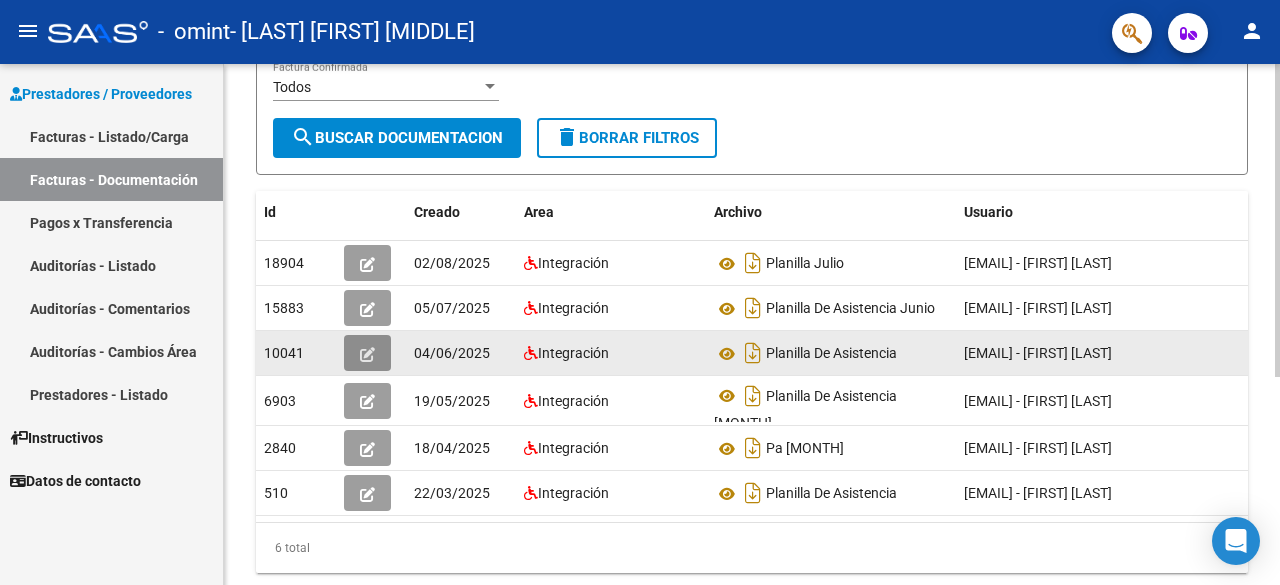 click 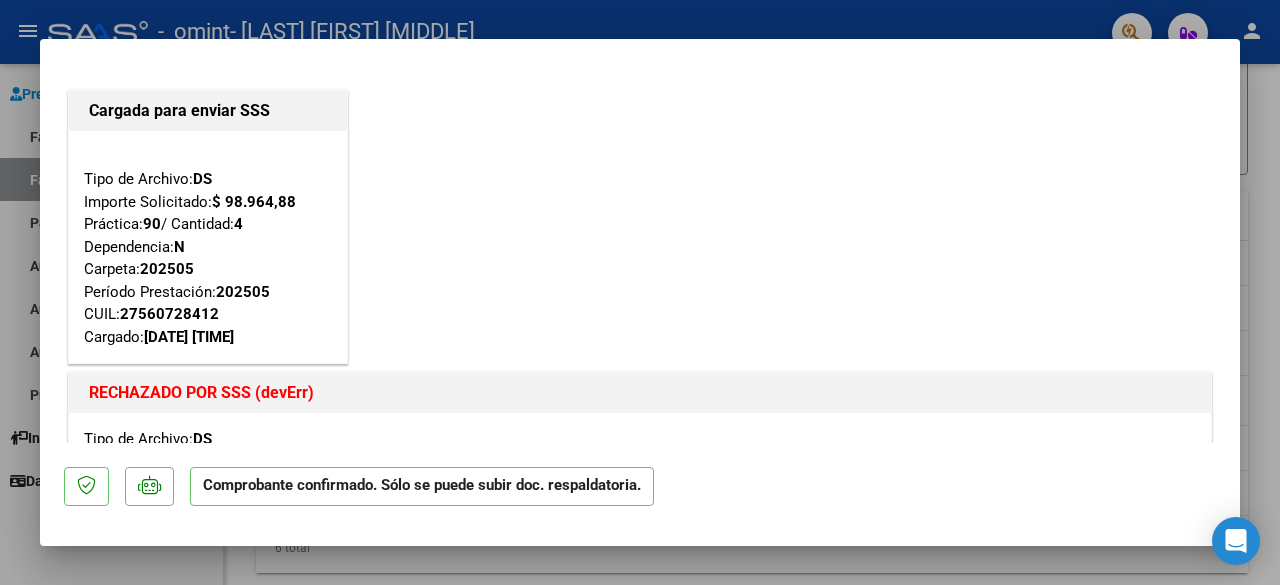 click at bounding box center [640, 292] 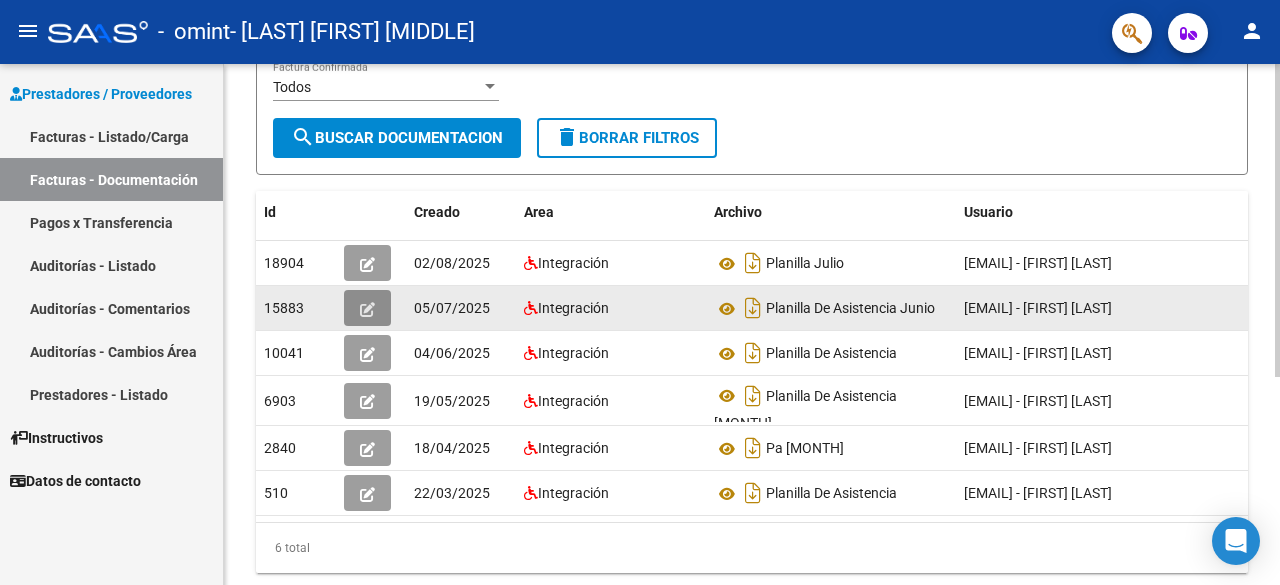 click 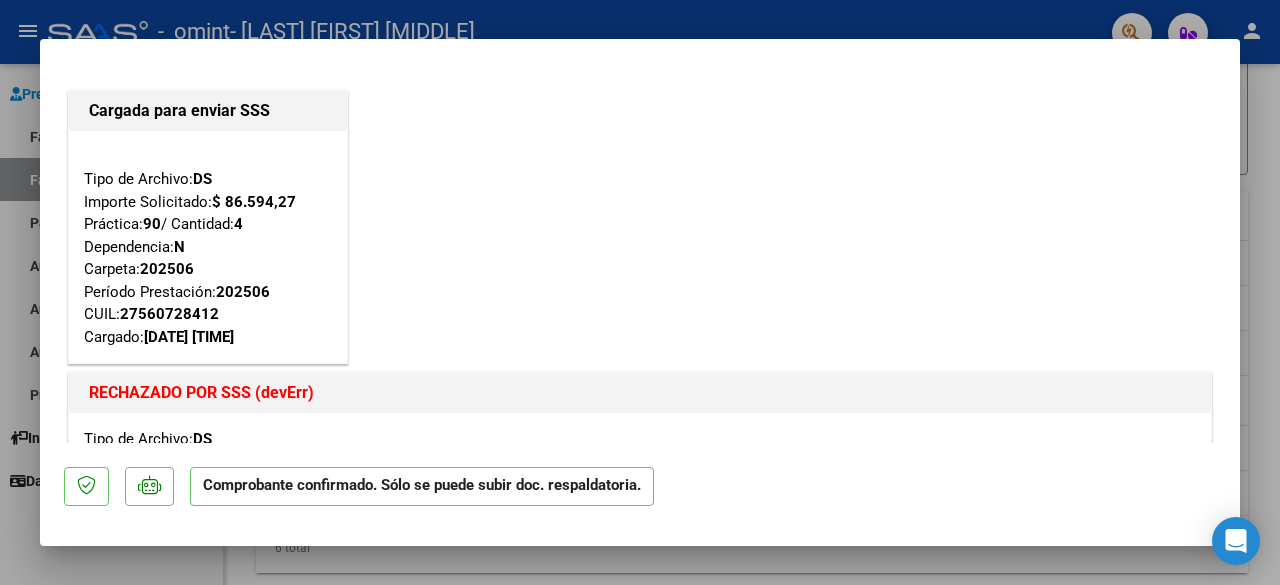click at bounding box center [640, 292] 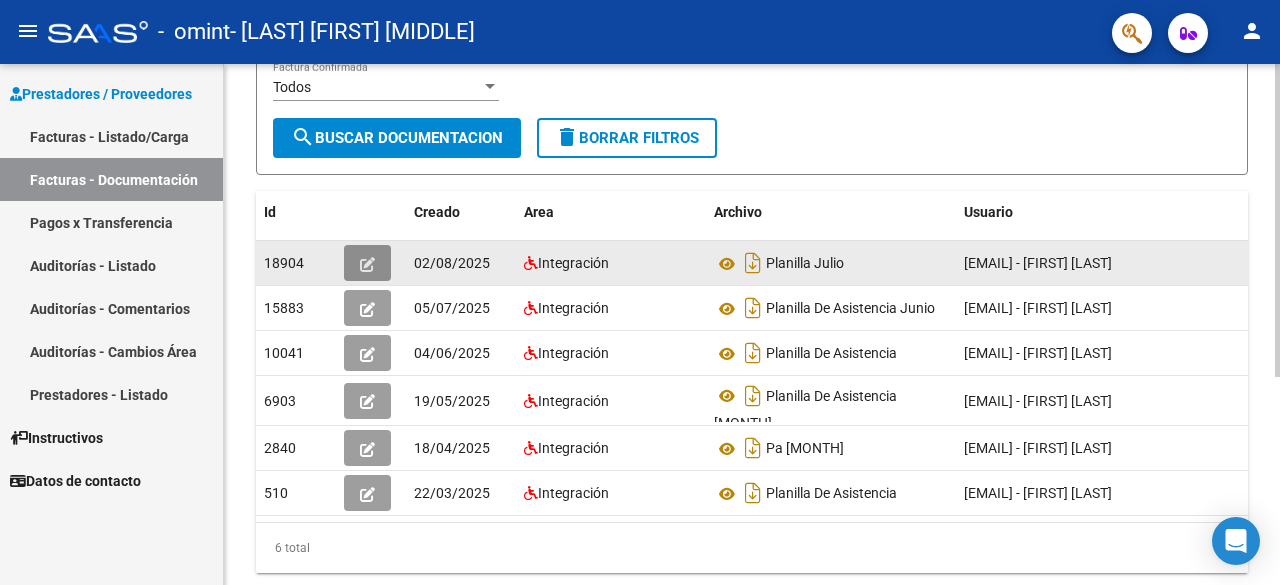 click 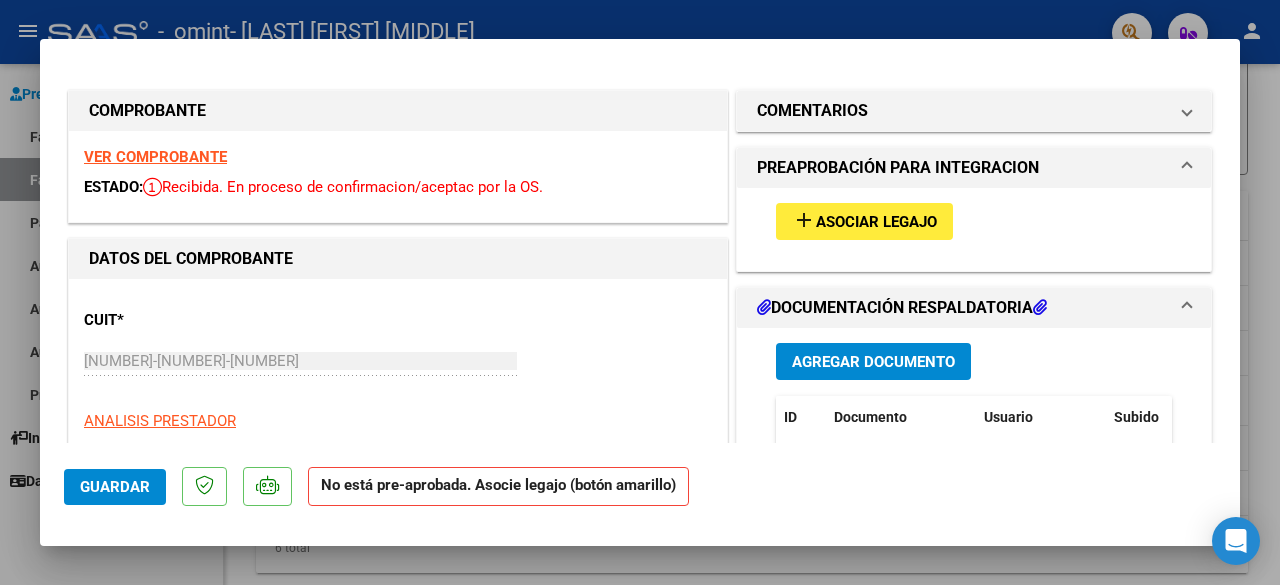 click at bounding box center [640, 292] 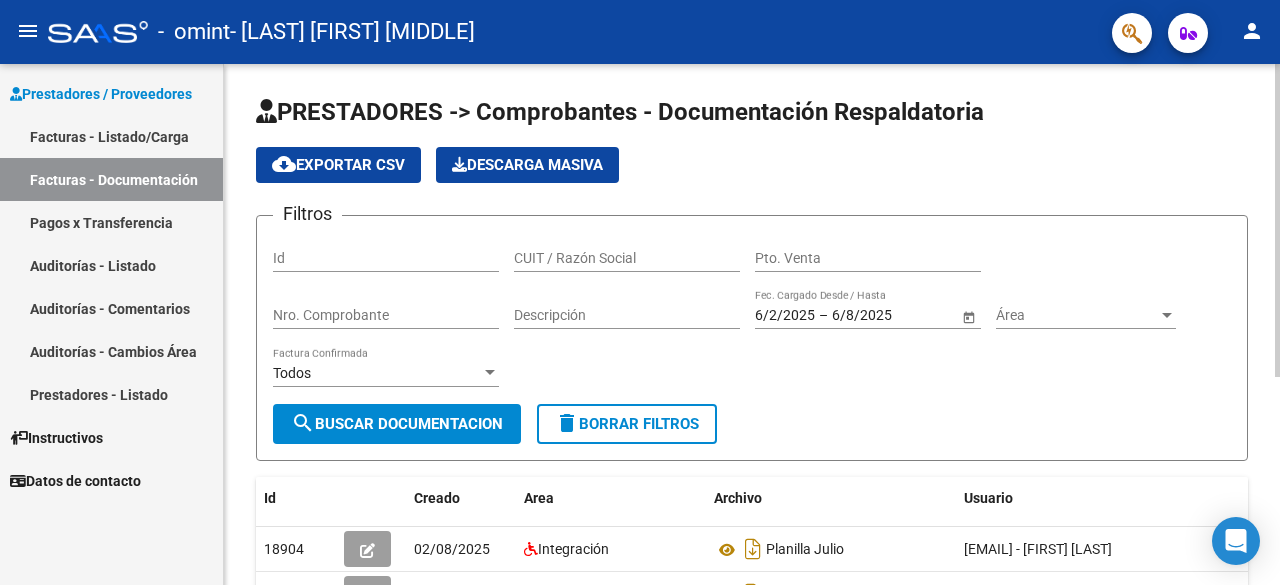 scroll, scrollTop: 345, scrollLeft: 0, axis: vertical 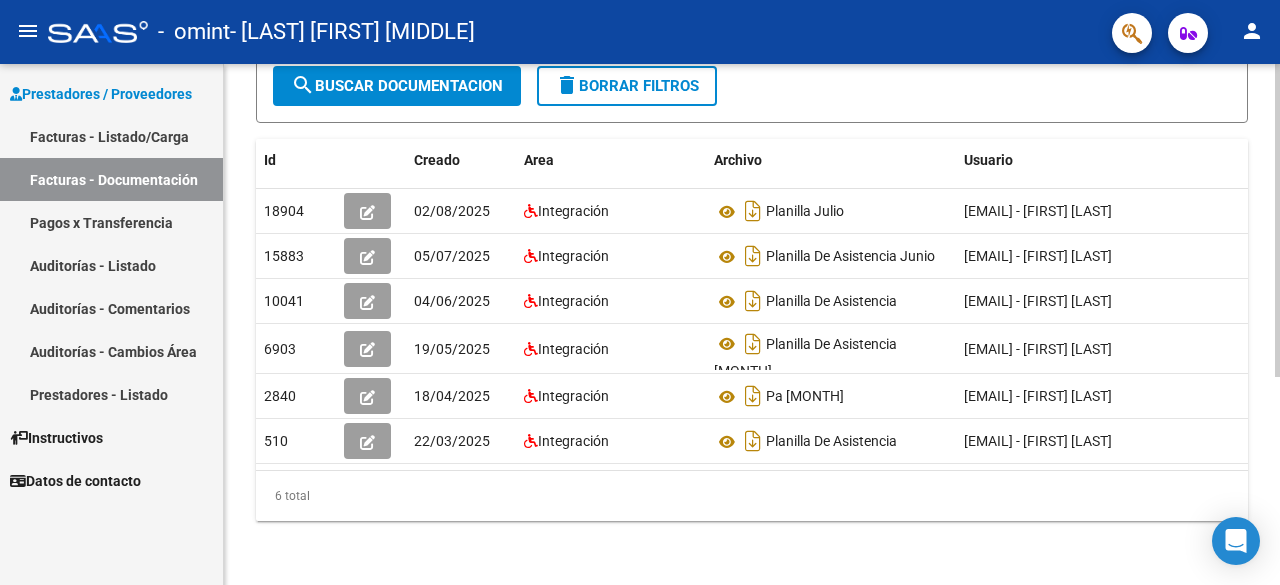 click on "PRESTADORES -> Comprobantes - Documentación Respaldatoria cloud_download  Exportar CSV   Descarga Masiva
Filtros Id CUIT / Razón Social Pto. Venta Nro. Comprobante Descripción [DATE] [DATE] – [DATE] [DATE] Fec. Cargado Desde / Hasta Área Área Todos Factura Confirmada search  Buscar Documentacion  delete  Borrar Filtros  Id Creado Area Archivo Usuario Acción [NUMBER]
[DATE] Integración Planilla [MONTH]  [EMAIL] -   [FIRST] [LAST]  [NUMBER]
[DATE] Integración Planilla De Asistencia [MONTH]  [EMAIL] -   [FIRST] [LAST]  [NUMBER]
[DATE] Integración Planilla De Asistencia  [EMAIL] -   [FIRST] [LAST]  [NUMBER]
[DATE] Integración Planilla De Asistencia [MONTH]  [EMAIL] -   [FIRST] [LAST]  [NUMBER]
[DATE] Integración Pa [MONTH]  [EMAIL] - [FIRST] [LAST]  [NUMBER]
[DATE] Integración Planilla De Asistencia  [EMAIL] - [FIRST] [LAST]   [NUMBER] total   1" 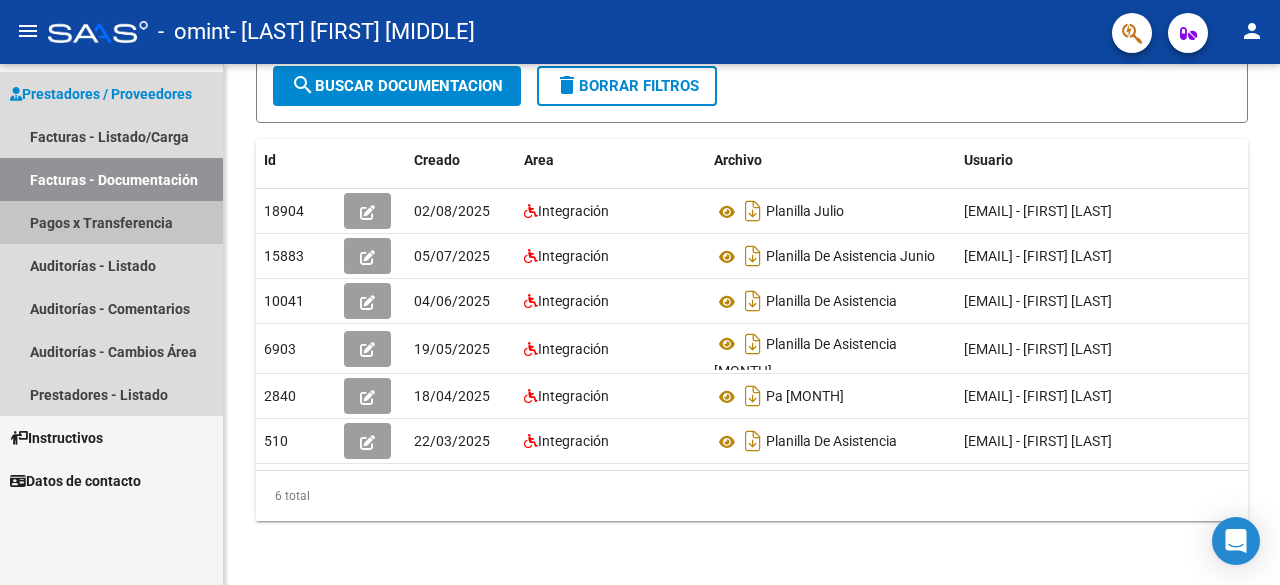 click on "Pagos x Transferencia" at bounding box center (111, 222) 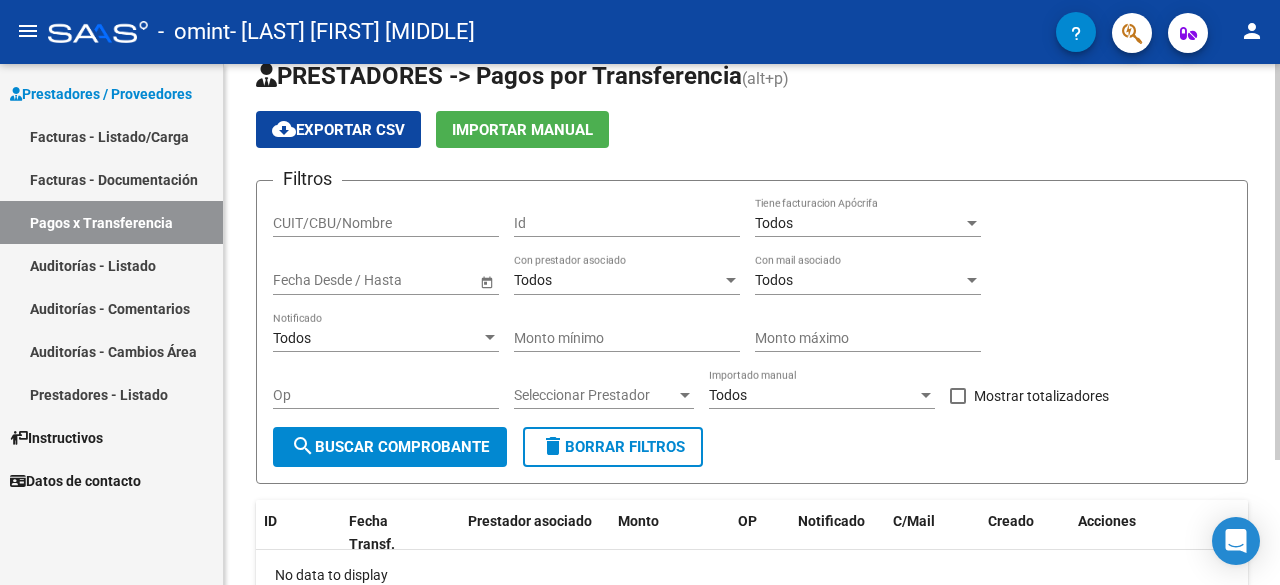 scroll, scrollTop: 36, scrollLeft: 0, axis: vertical 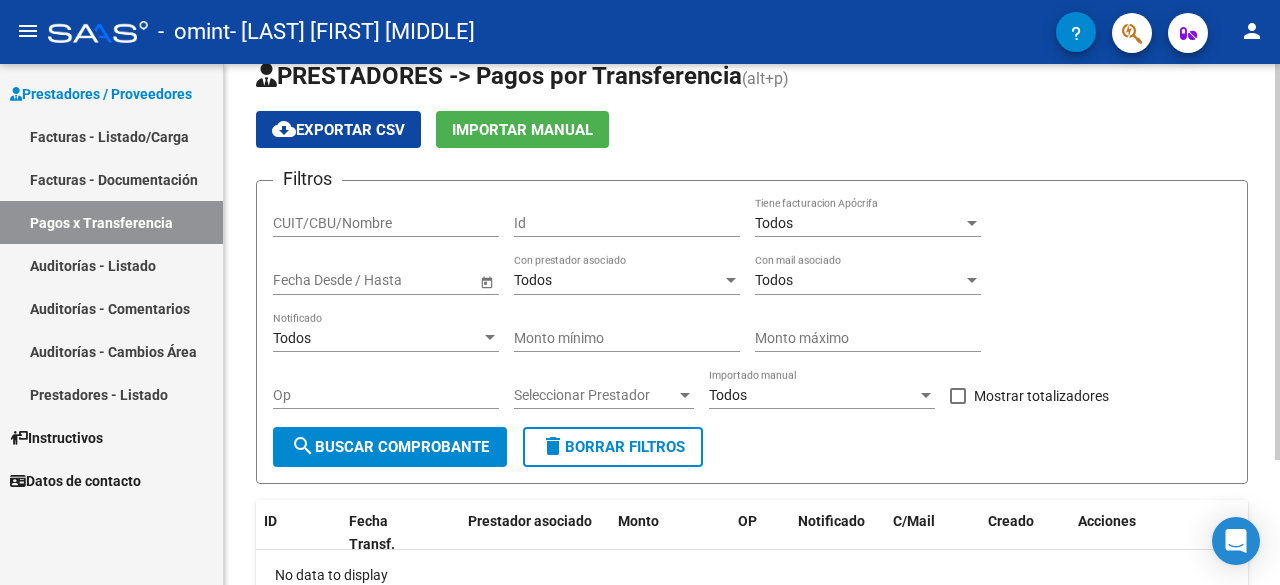 click on "Todos Tiene facturacion Apócrifa" 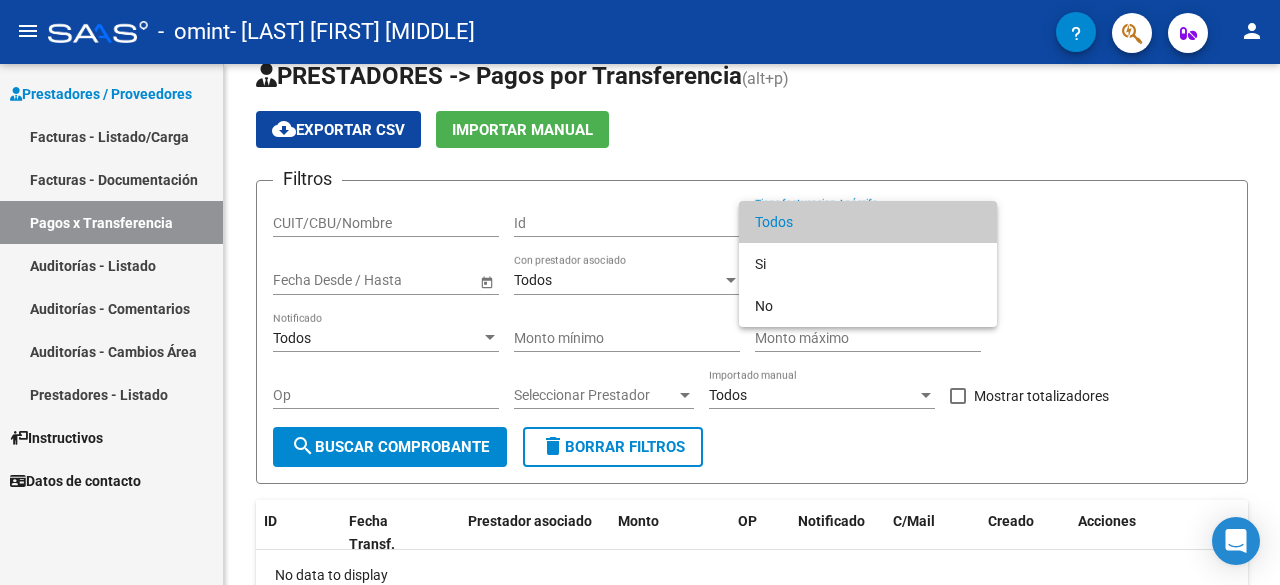 click at bounding box center [640, 292] 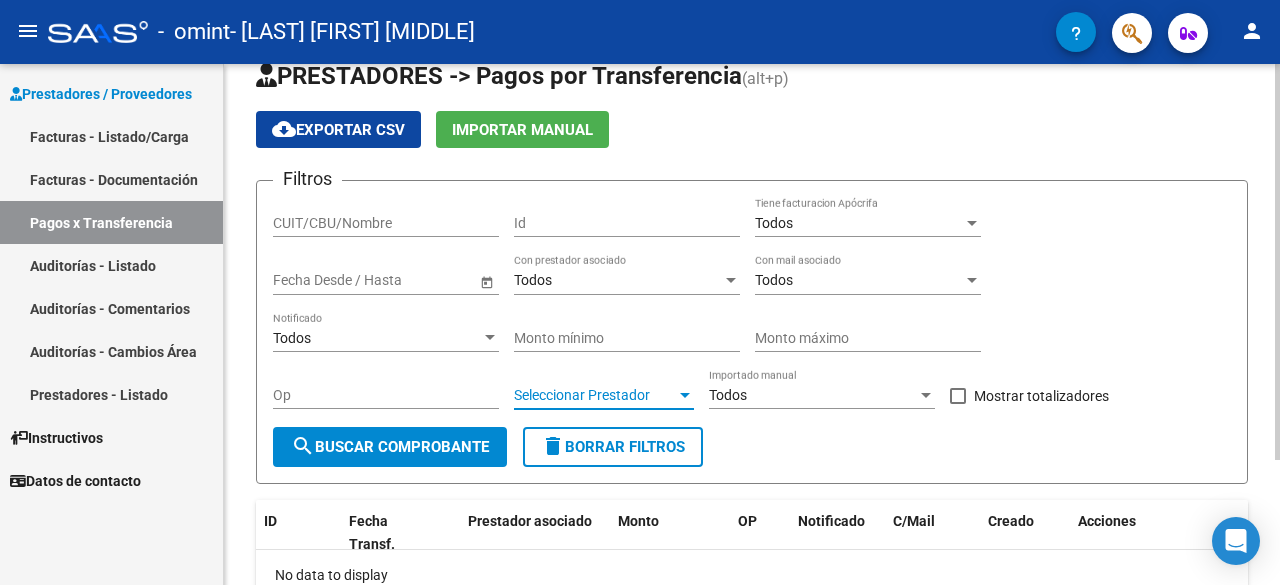 click on "Seleccionar Prestador" at bounding box center [595, 395] 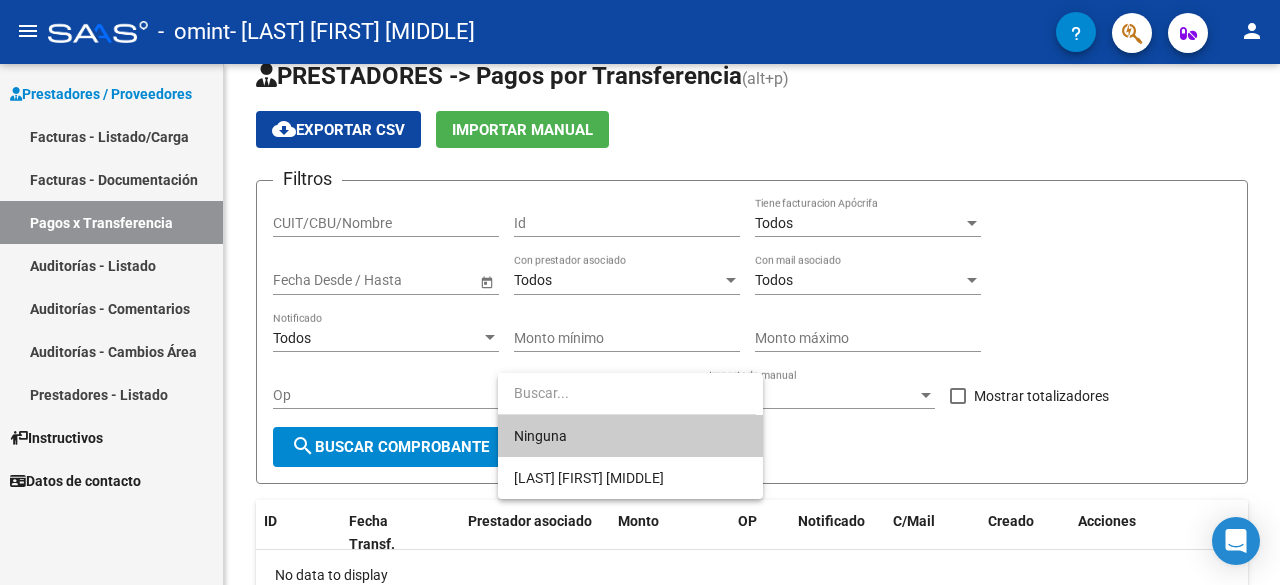 click at bounding box center (640, 292) 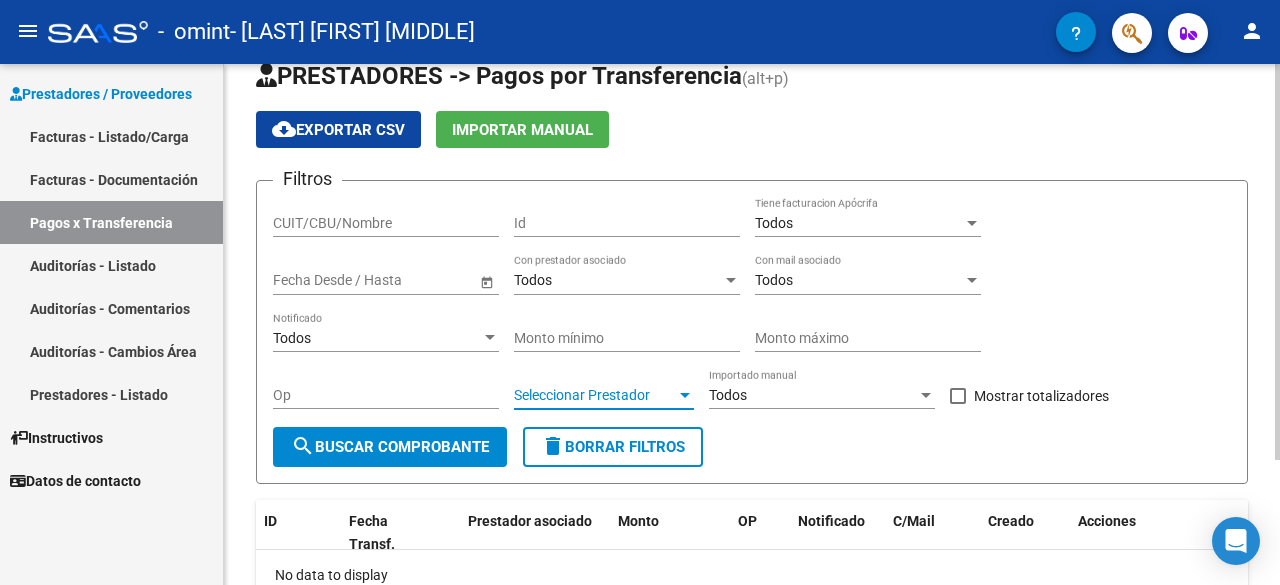 click on "Seleccionar Prestador" at bounding box center (595, 395) 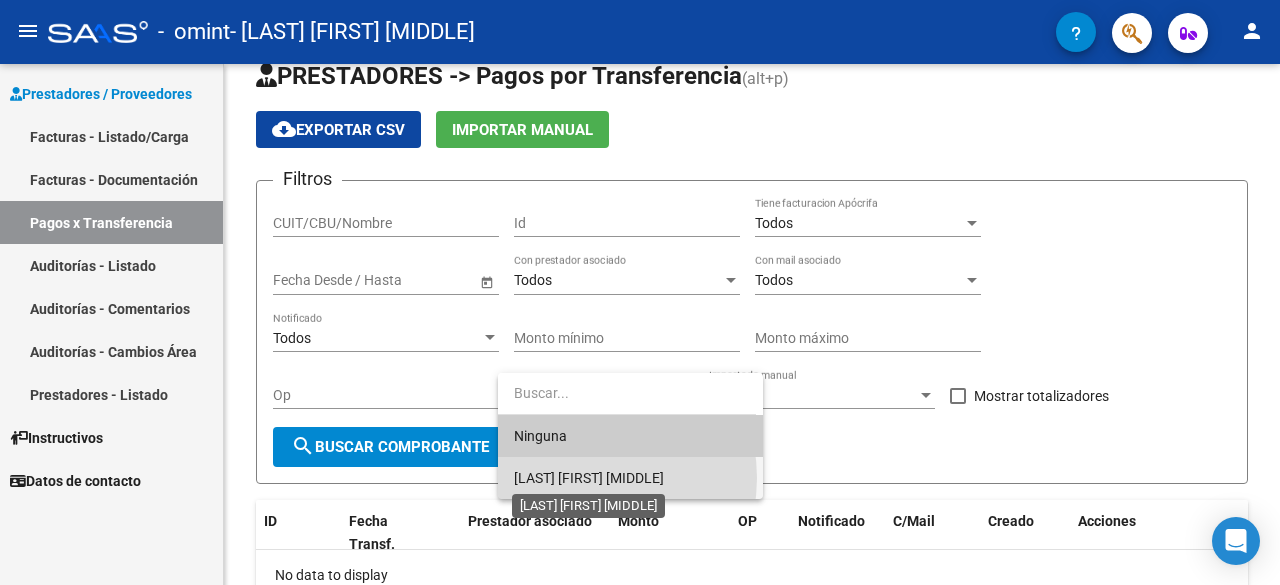 click on "[LAST] [FIRST] [MIDDLE]" at bounding box center (589, 478) 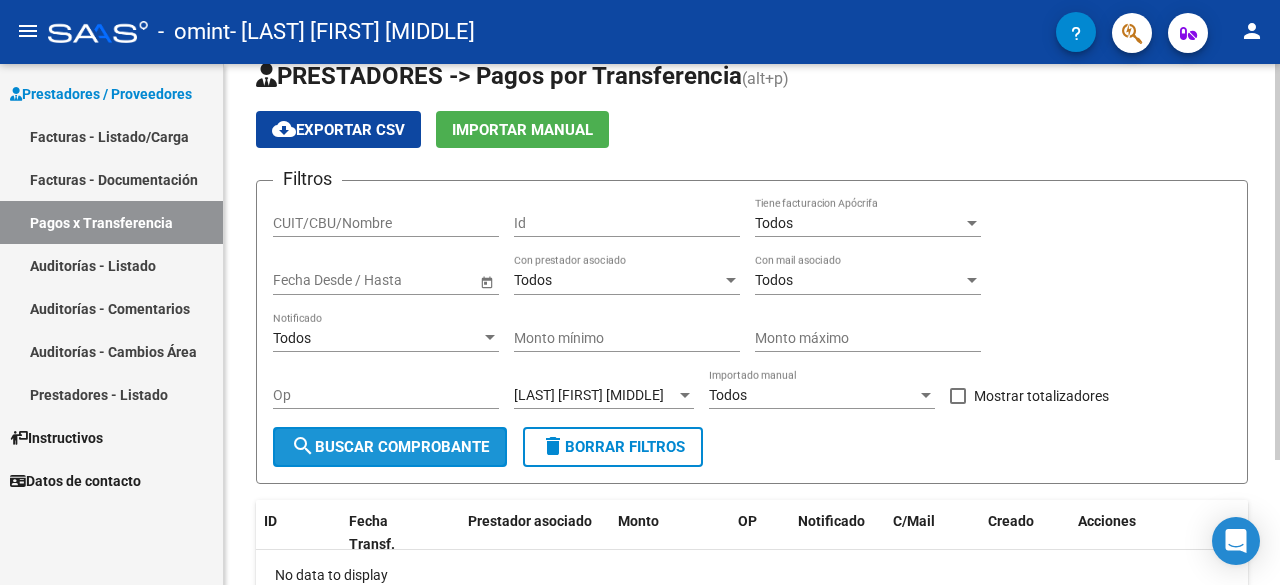 click on "search  Buscar Comprobante" 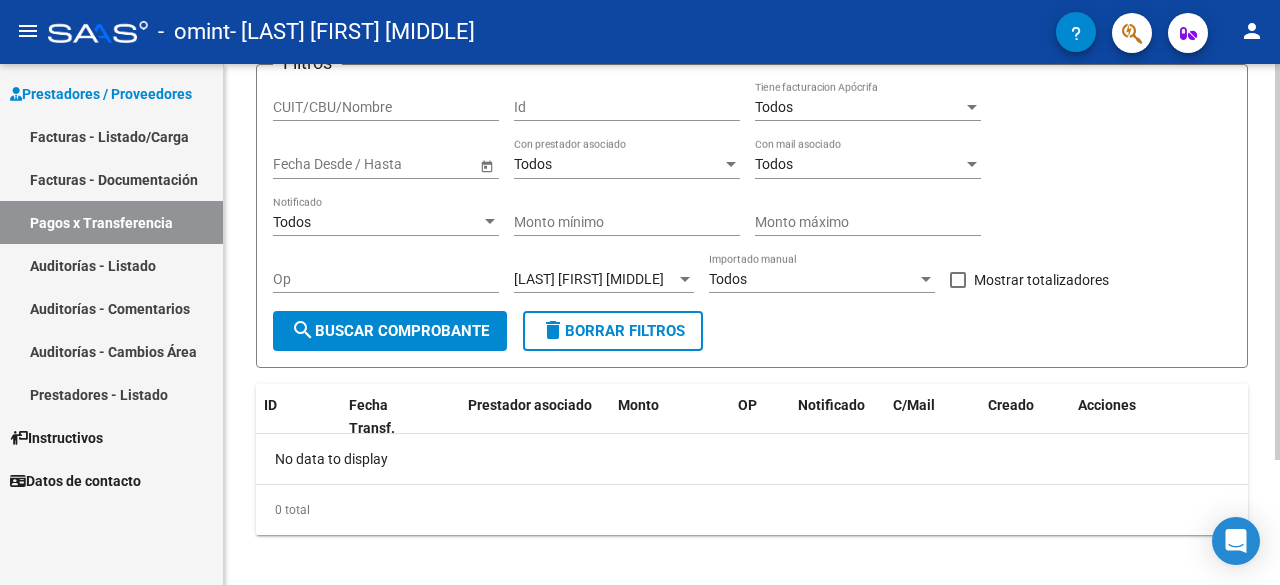 scroll, scrollTop: 154, scrollLeft: 0, axis: vertical 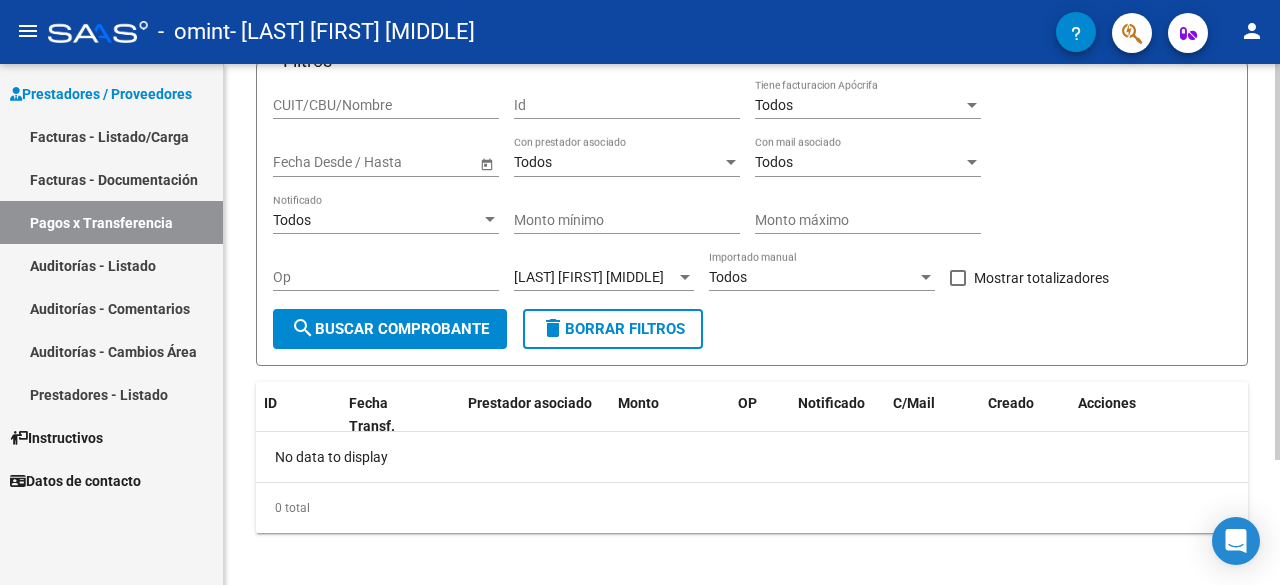 click on "PRESTADORES -> Pagos por Transferencia (alt+p) cloud_download  Exportar CSV   Importar Manual Filtros CUIT/CBU/Nombre Id Todos Tiene facturacion Apócrifa Start date – End date Fecha Desde / Hasta Todos Con prestador asociado Todos Con mail asociado Todos Notificado Monto mínimo Monto máximo Op [LAST] [FIRST] [MIDDLE] Seleccionar Prestador Todos Importado manual   Mostrar totalizadores  search  Buscar Comprobante  delete  Borrar Filtros  ID Fecha Transf. Prestador asociado Monto OP Notificado C/Mail Creado Acciones No data to display  0 total   1" 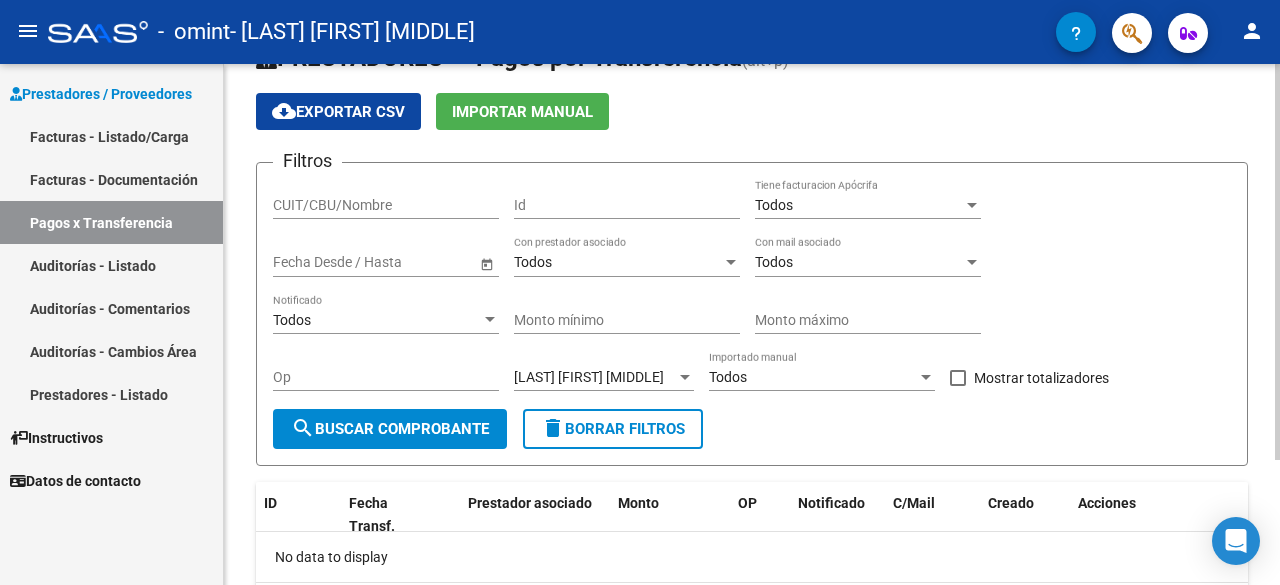 scroll, scrollTop: 0, scrollLeft: 0, axis: both 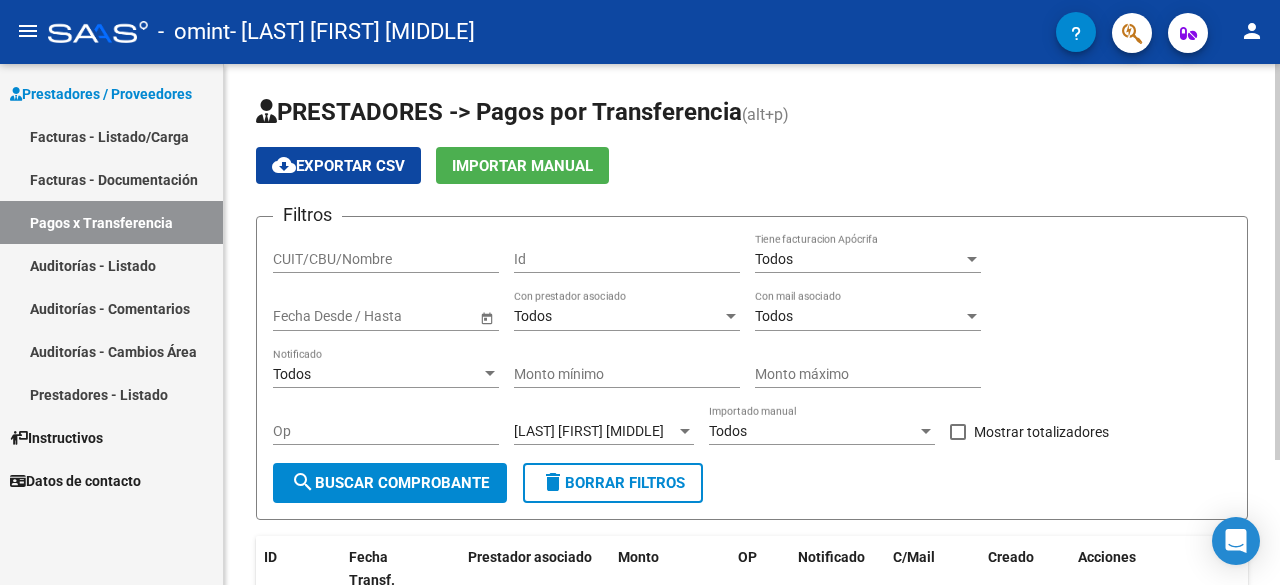 click 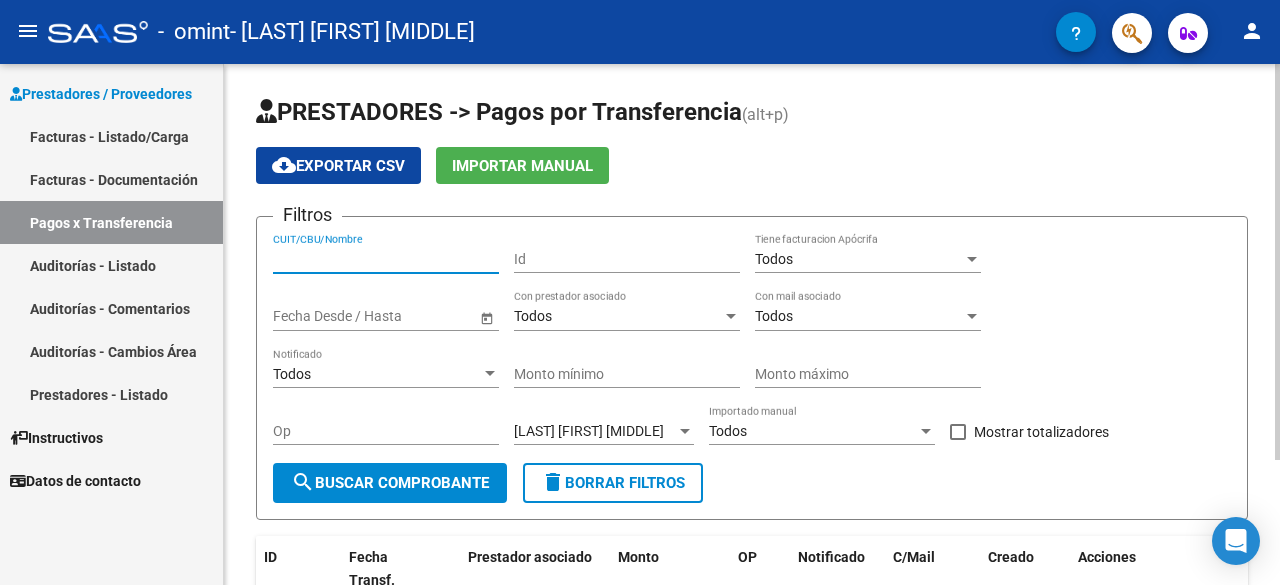 click on "CUIT/CBU/Nombre" at bounding box center (386, 259) 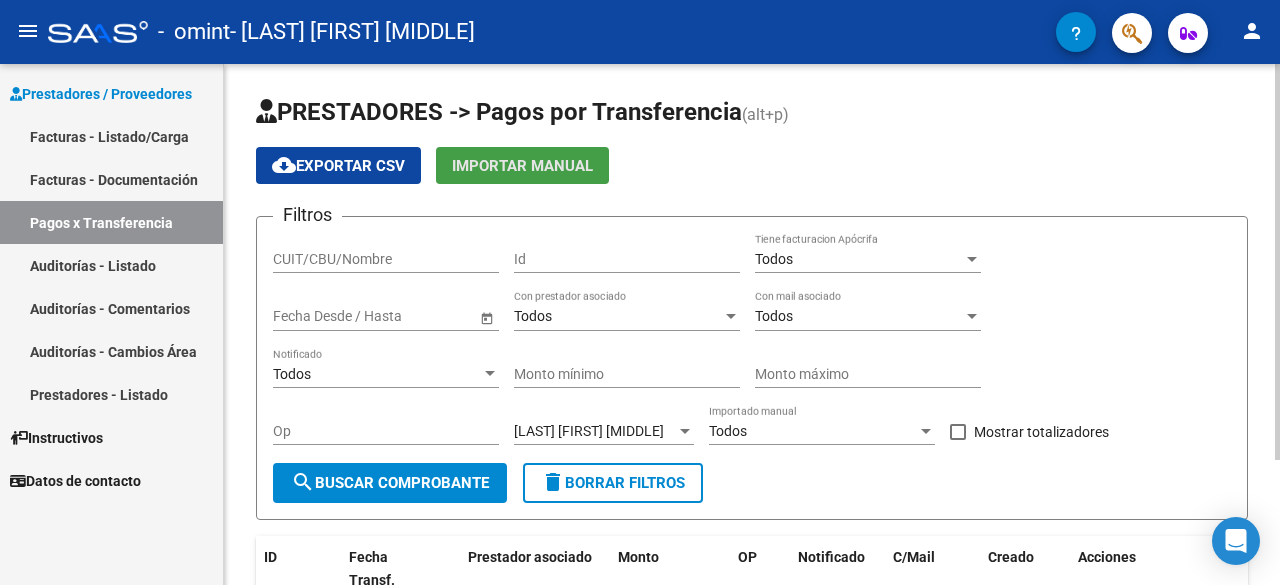 click on "Importar Manual" 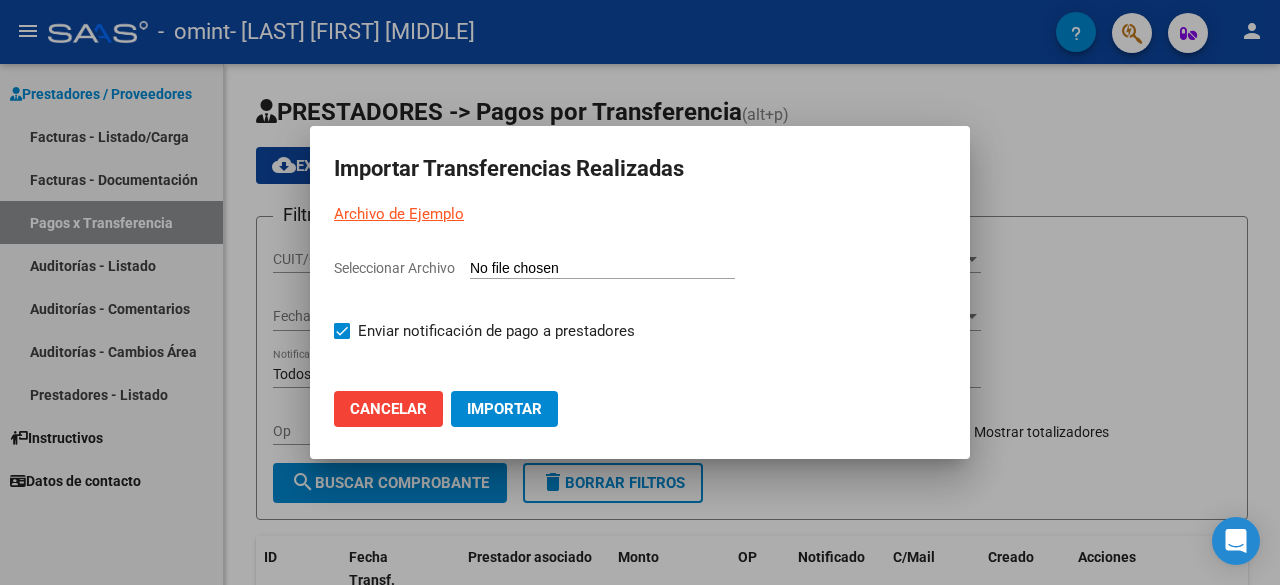 click at bounding box center [640, 292] 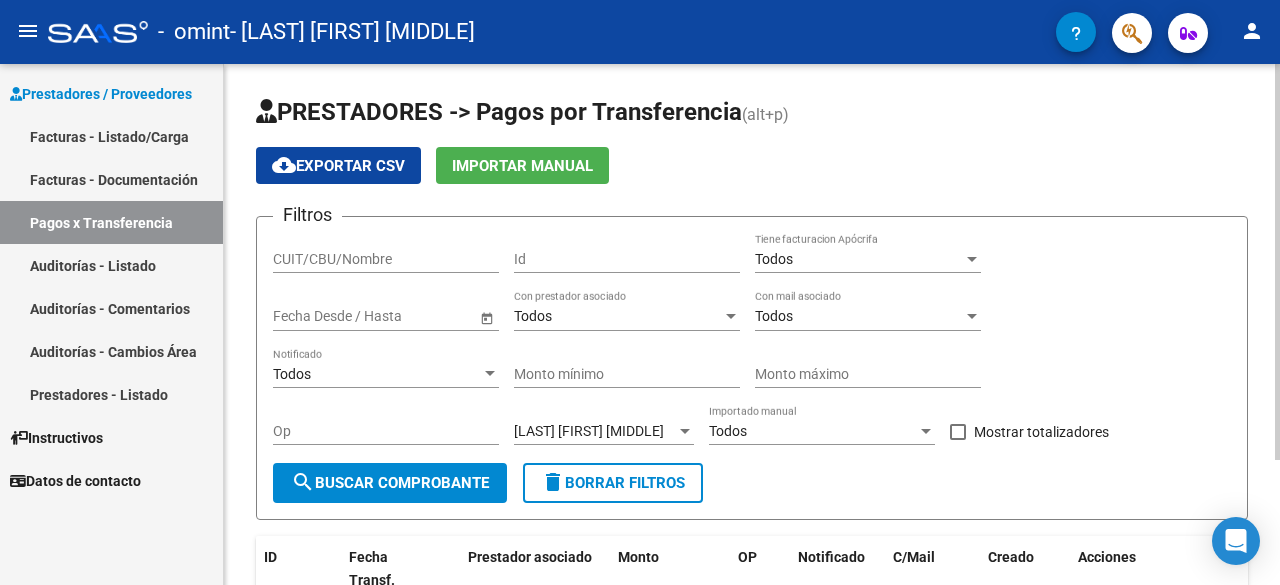 click on "Importar Manual" 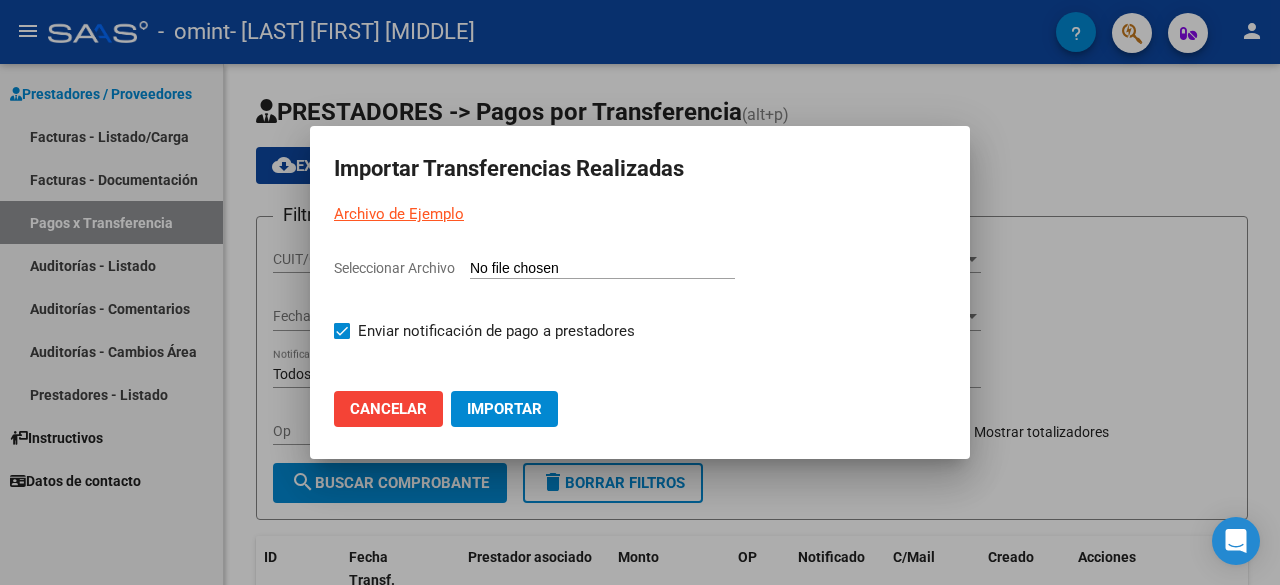 click on "Seleccionar Archivo" at bounding box center [394, 268] 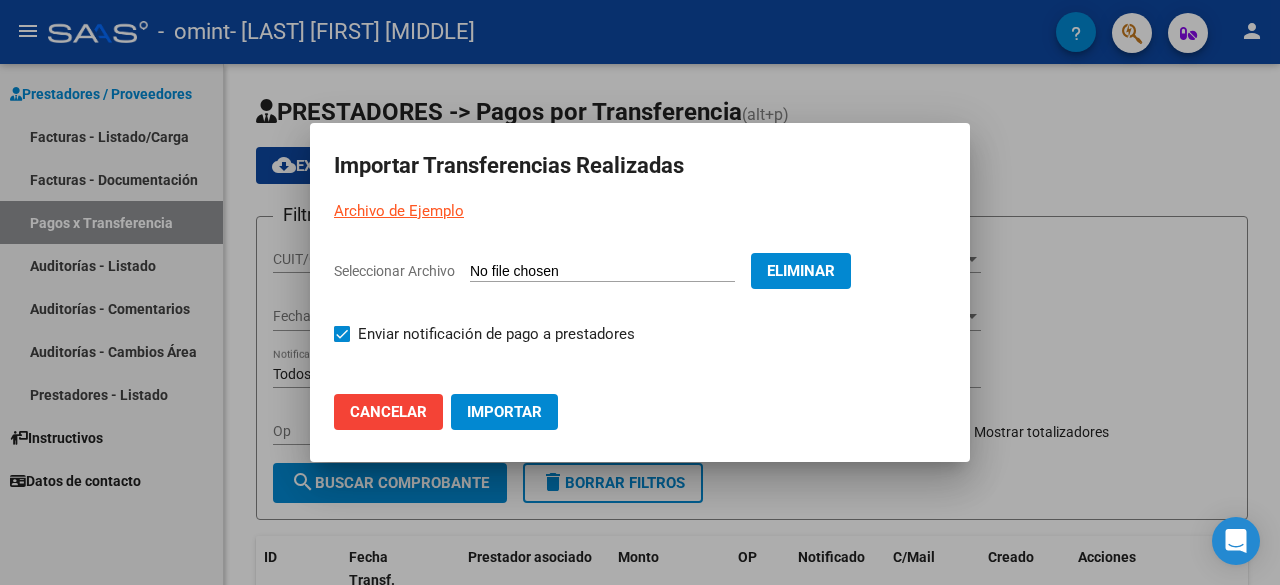 click on "Importar" 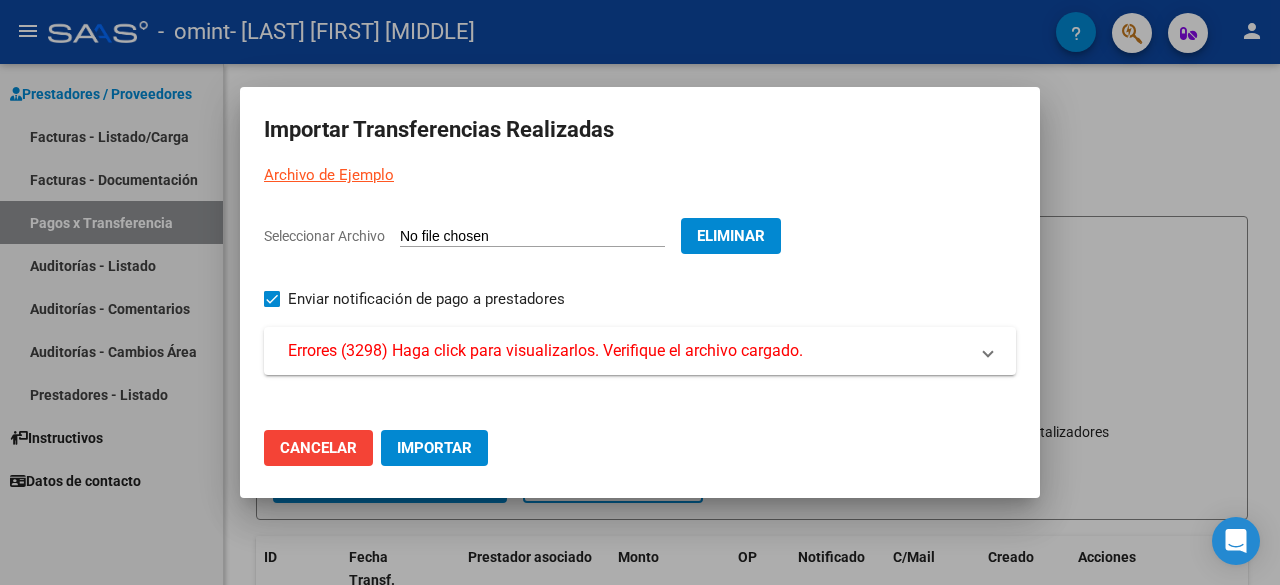 click on "Cancelar" 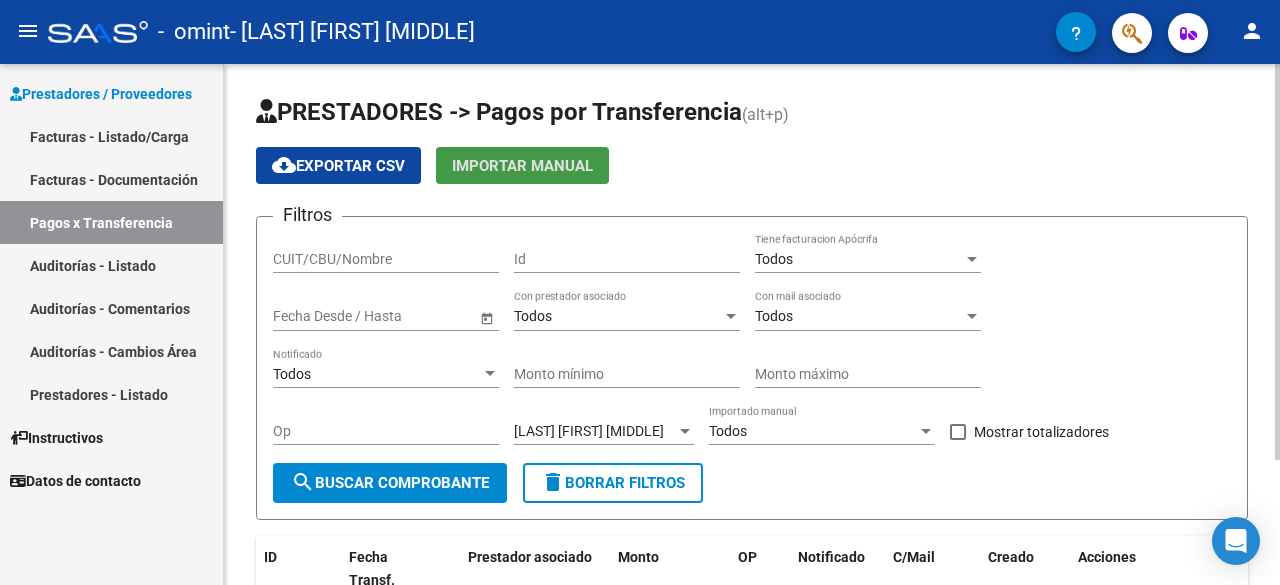 scroll, scrollTop: 30, scrollLeft: 0, axis: vertical 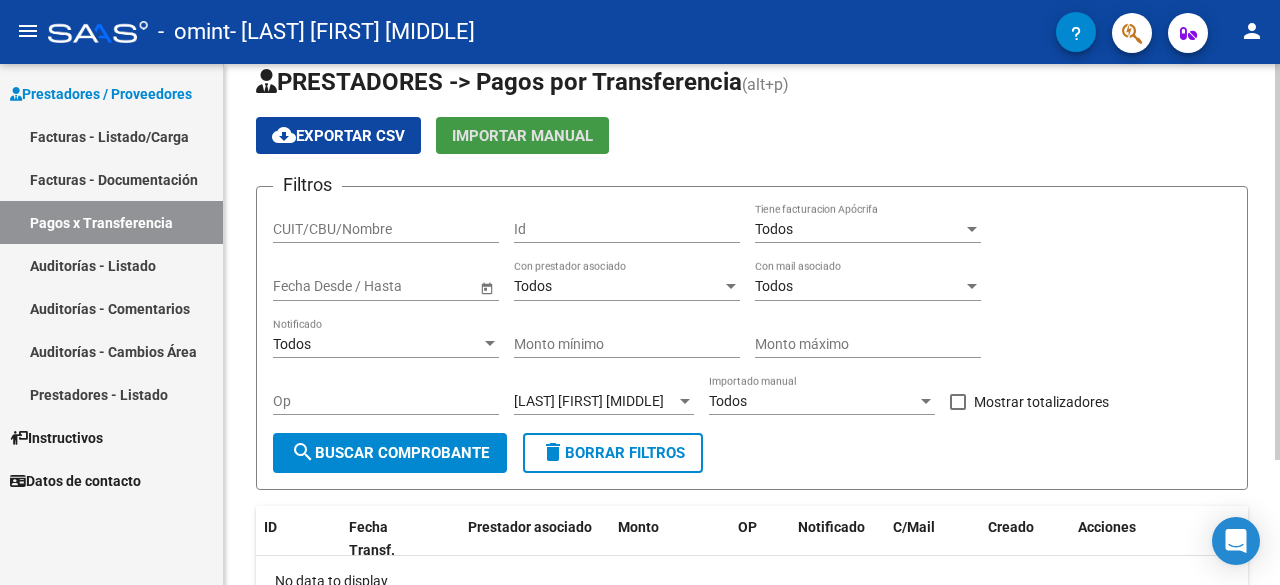 click 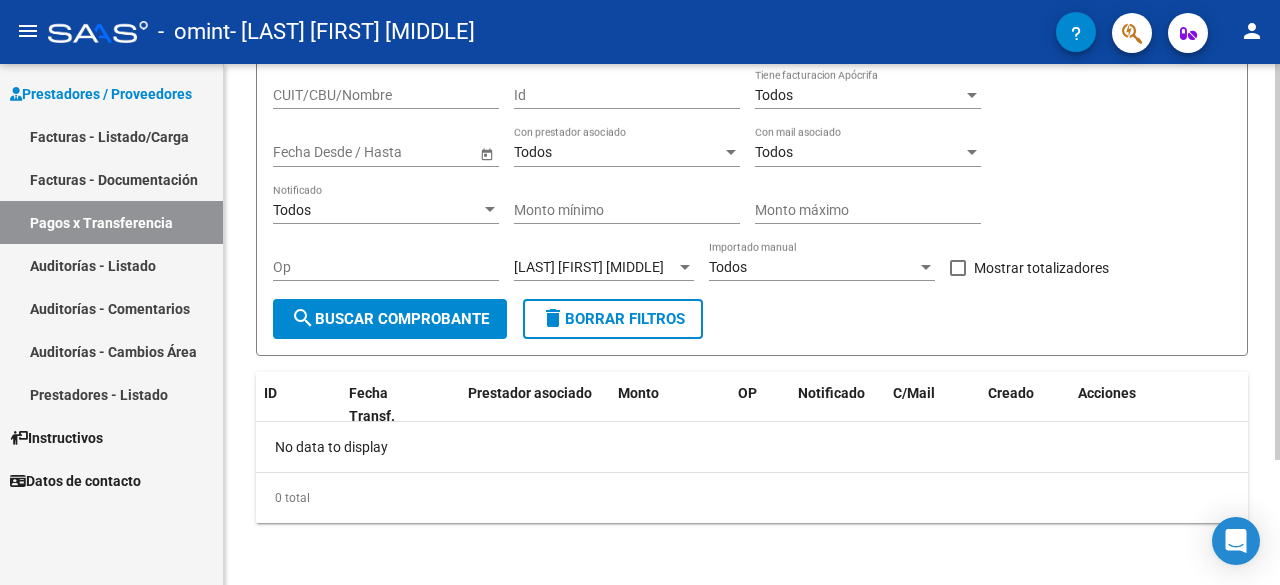 scroll, scrollTop: 0, scrollLeft: 0, axis: both 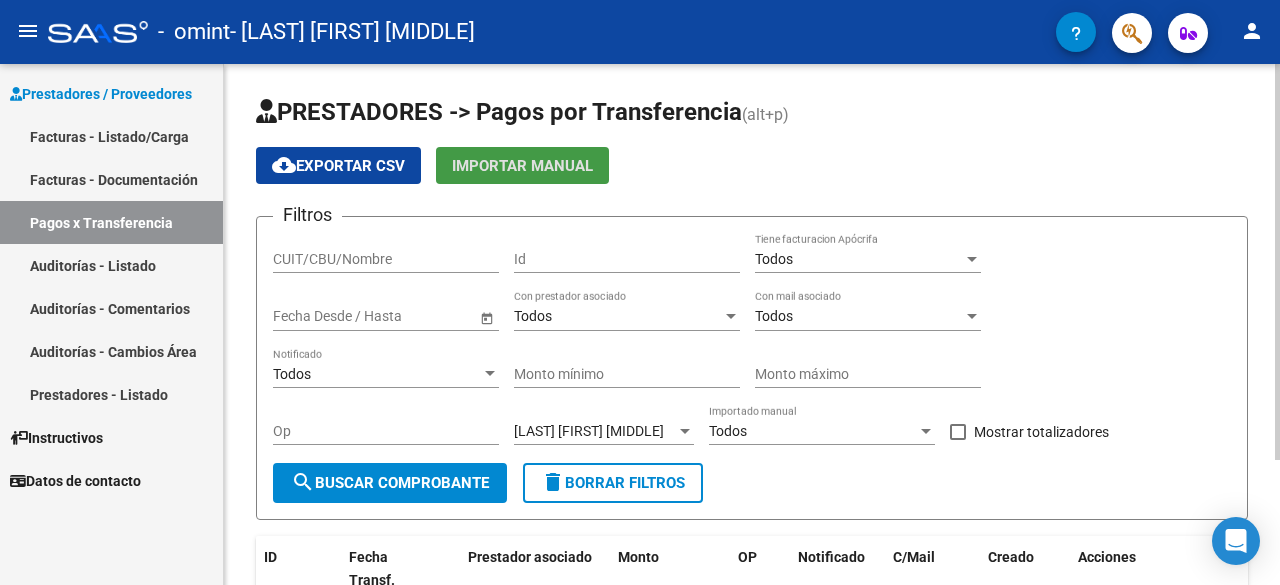 click on "menu -   omint   - [LAST] [FIRST] [MIDDLE] person    Prestadores / Proveedores Facturas - Listado/Carga Facturas - Documentación Pagos x Transferencia Auditorías - Listado Auditorías - Comentarios Auditorías - Cambios Área Prestadores - Listado    Instructivos    Datos de contacto  PRESTADORES -> Pagos por Transferencia (alt+p) cloud_download  Exportar CSV   Importar Manual Filtros CUIT/CBU/Nombre Id Todos Tiene facturacion Apócrifa Start date – End date Fecha Desde / Hasta Todos Con prestador asociado Todos Con mail asociado Todos Notificado Monto mínimo Monto máximo Op [LAST] [FIRST] [MIDDLE] Seleccionar Prestador Todos Importado manual   Mostrar totalizadores  search  Buscar Comprobante  delete  Borrar Filtros  ID Fecha Transf. Prestador asociado Monto OP Notificado C/Mail Creado Acciones No data to display  0 total   1  Today Notifications people Social Ligula Purus Adipiscing local_offer Promotions Etiam Ligula Dapibus info Updates Sollicitudin Euismod Fringilla delete_sweep person_add" 